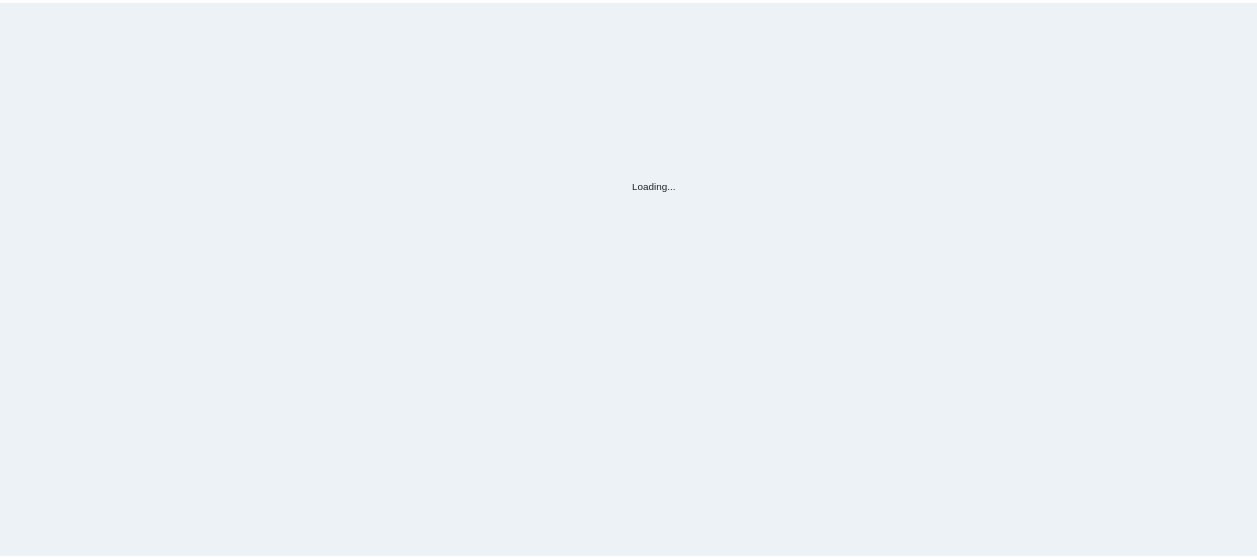 scroll, scrollTop: 0, scrollLeft: 0, axis: both 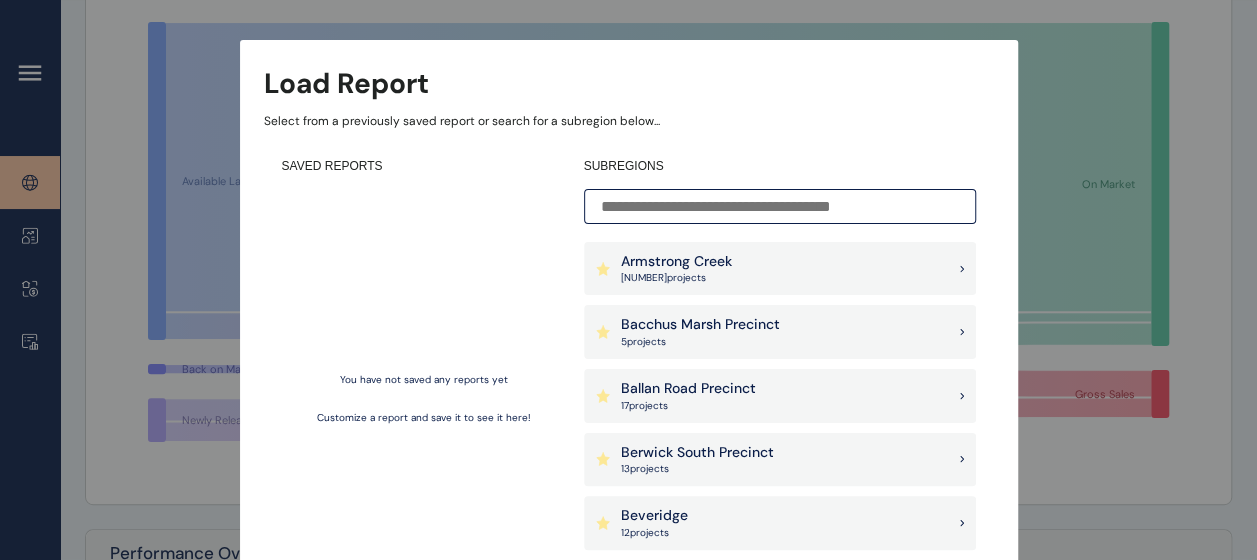 click on "Armstrong Creek [NUMBER]  projects Bacchus Marsh Precinct [NUMBER]  projects Ballan Road Precinct [NUMBER]  projects Berwick South Precinct [NUMBER]  projects Beveridge [NUMBER]  projects Clyde Precinct [NUMBER]  projects Craigieburn West Precinct [NUMBER]  projects Cranbourne Precinct [NUMBER]  projects Diggers Rest [NUMBER]  projects Donnybrook Mickleham Precinct [NUMBER]  projects Epping Thomastown [NUMBER]  projects Greenvale [NUMBER]  projects Melton [NUMBER]  projects Mernda Doreen [NUMBER]  projects Northern Geelong Precinct [NUMBER]  projects Officer Pakenham [NUMBER]  projects Pakenham East [NUMBER]  projects Plumpton Precinct [NUMBER]  projects Rockbank Precinct [NUMBER]  projects Sunbury [NUMBER]  projects Surf Coast & Bellarine [NUMBER]  projects Truganina Tarneit [NUMBER]  projects Wallan [NUMBER]  projects Werribee [NUMBER]  projects Western Geelong Precinct [NUMBER]  projects Wollert [NUMBER]  projects Albury Wodonga [NUMBER]  projects Ballarat [NUMBER]" at bounding box center (628, 263) 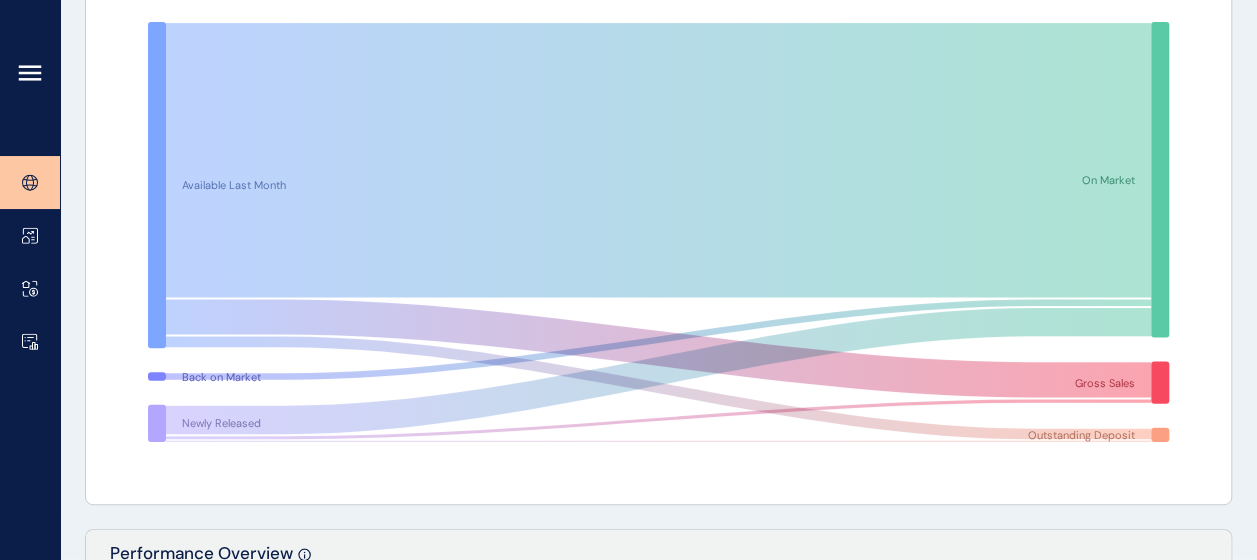 scroll, scrollTop: 114, scrollLeft: 0, axis: vertical 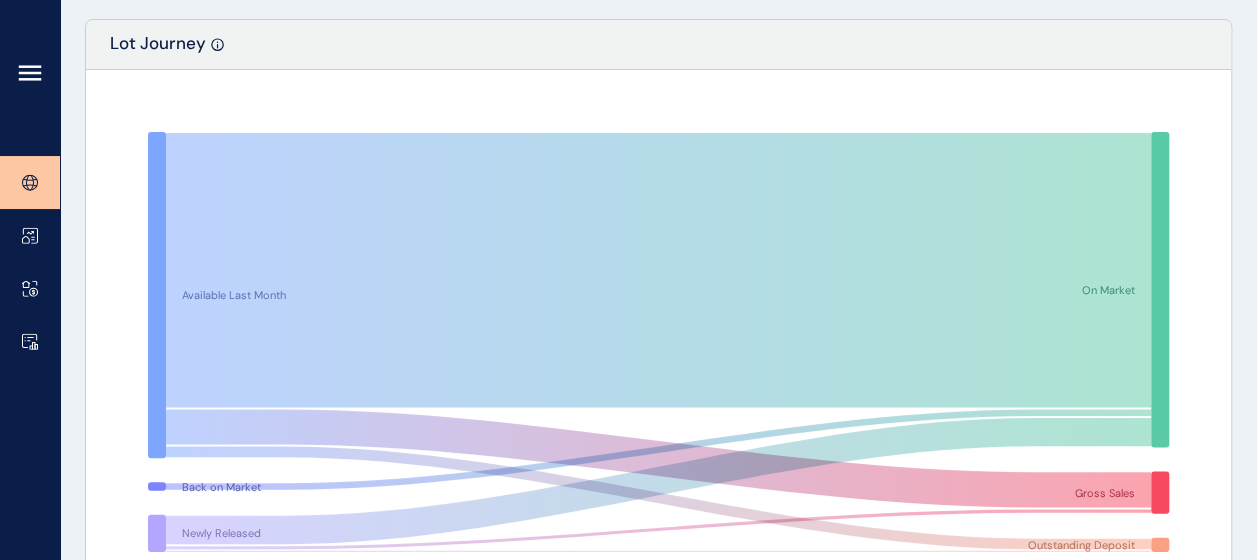 click 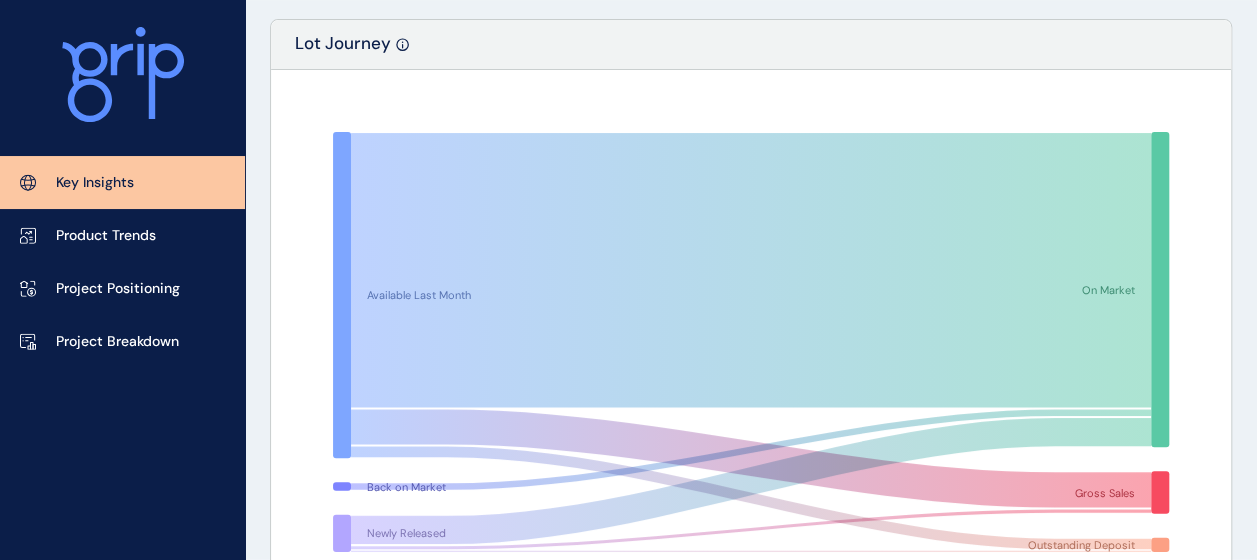 click 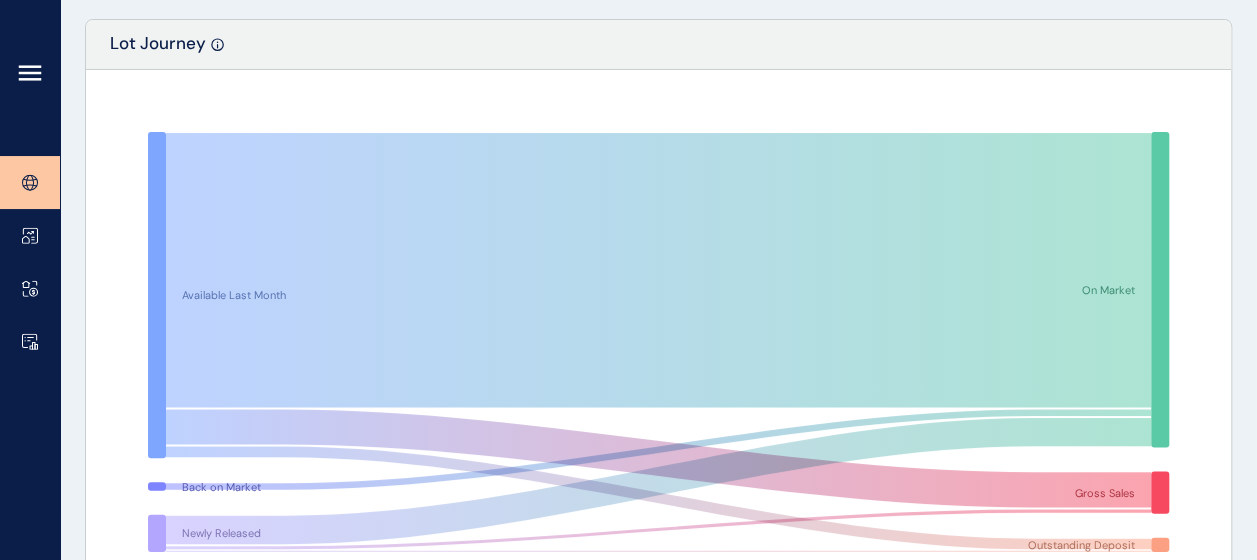 click 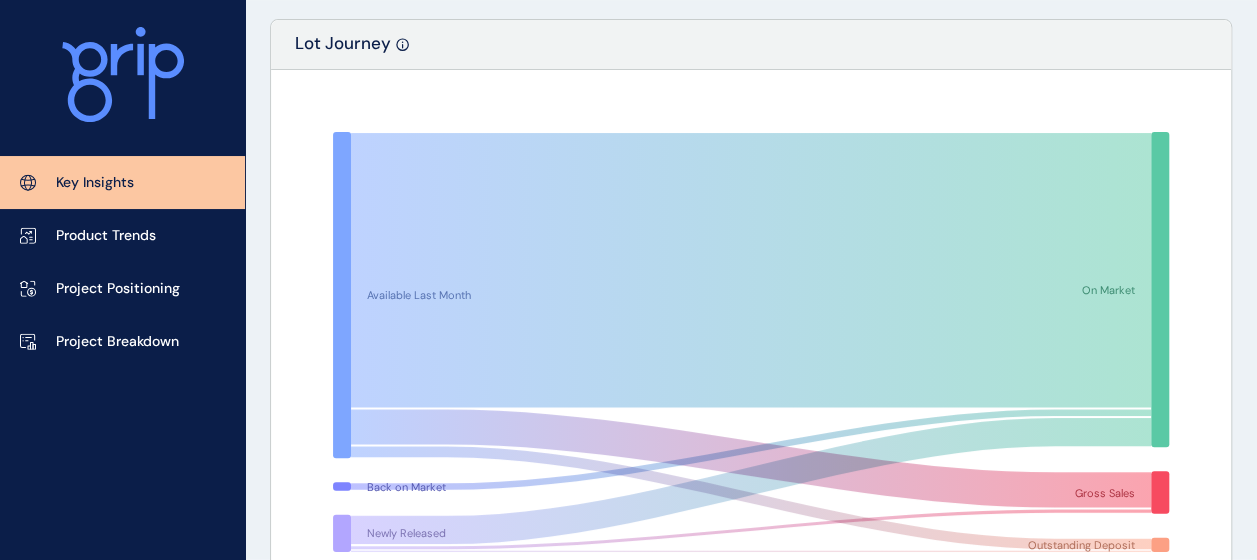 click on "Key Insights" at bounding box center [95, 183] 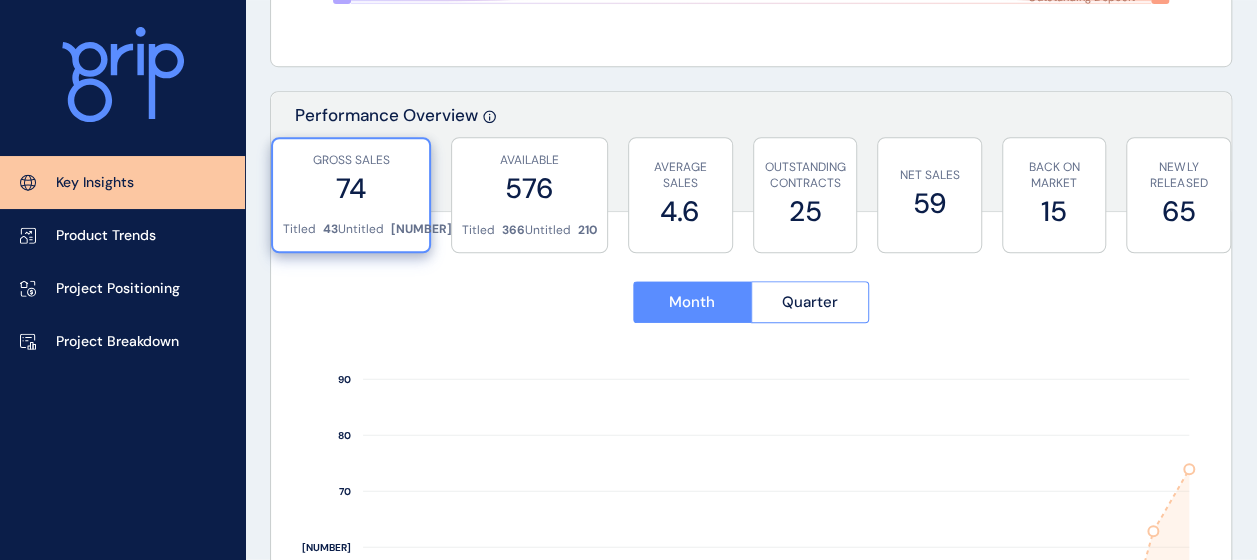 scroll, scrollTop: 712, scrollLeft: 0, axis: vertical 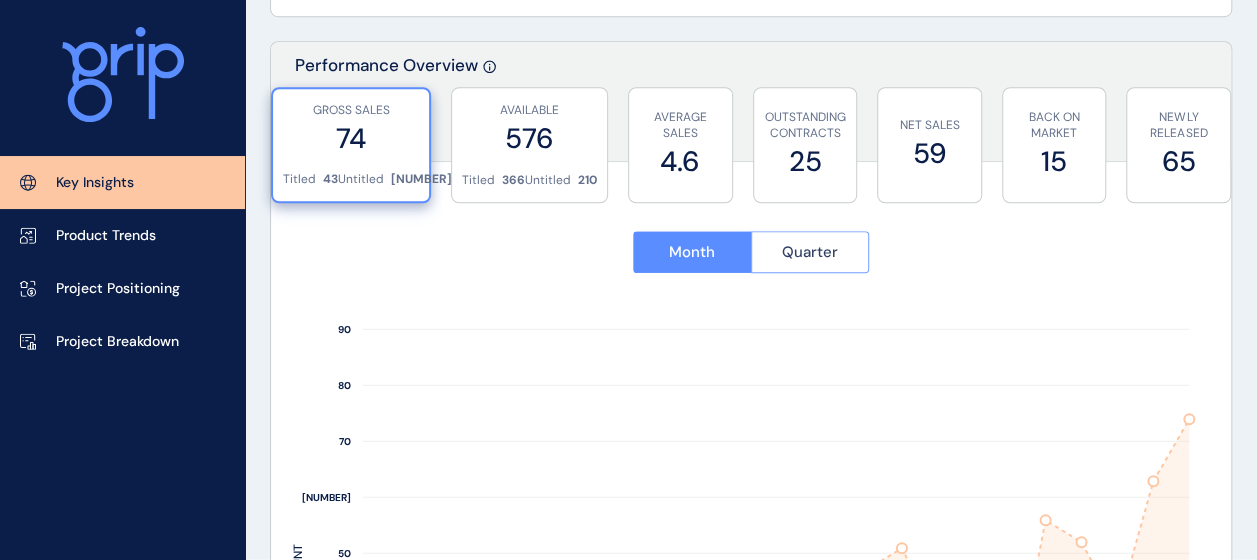 click on "Quarter" at bounding box center (810, 252) 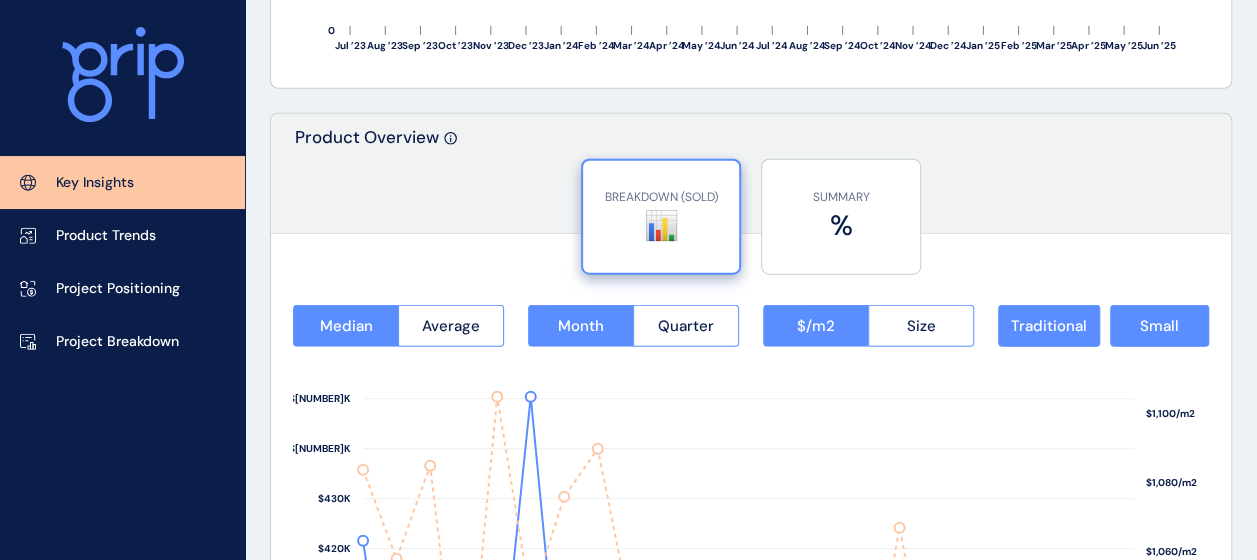 scroll, scrollTop: 2403, scrollLeft: 0, axis: vertical 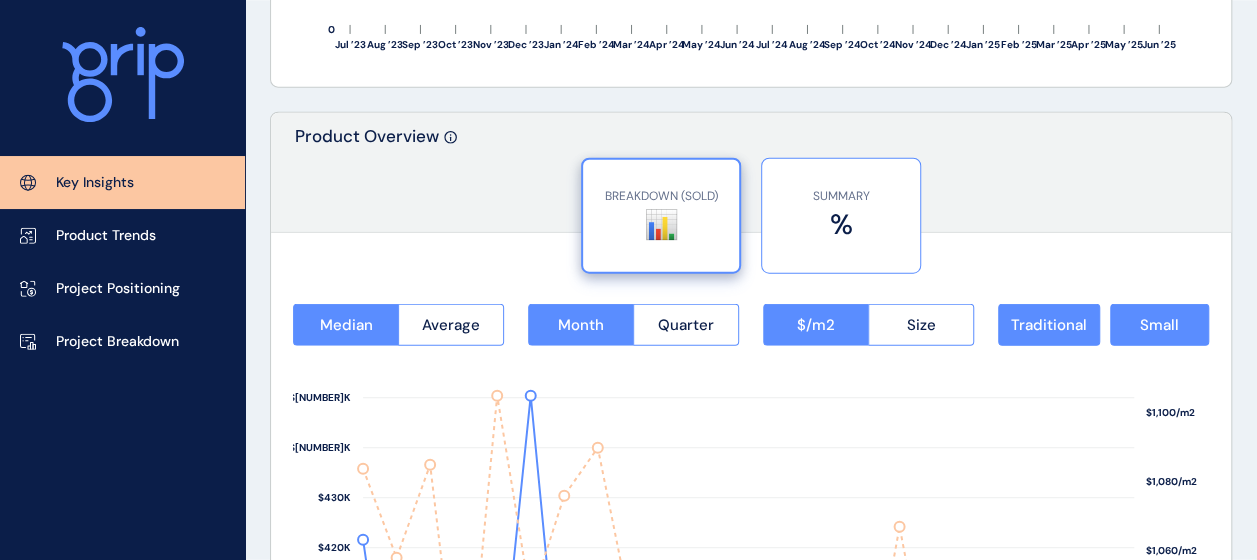 click on "SUMMARY" at bounding box center [841, 196] 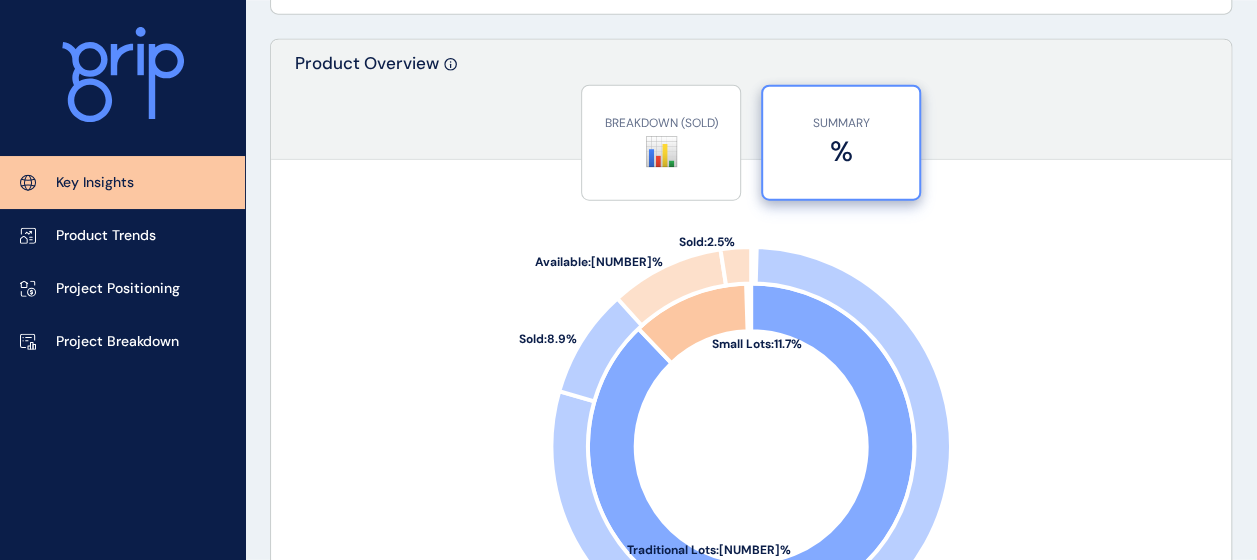 scroll, scrollTop: 2487, scrollLeft: 0, axis: vertical 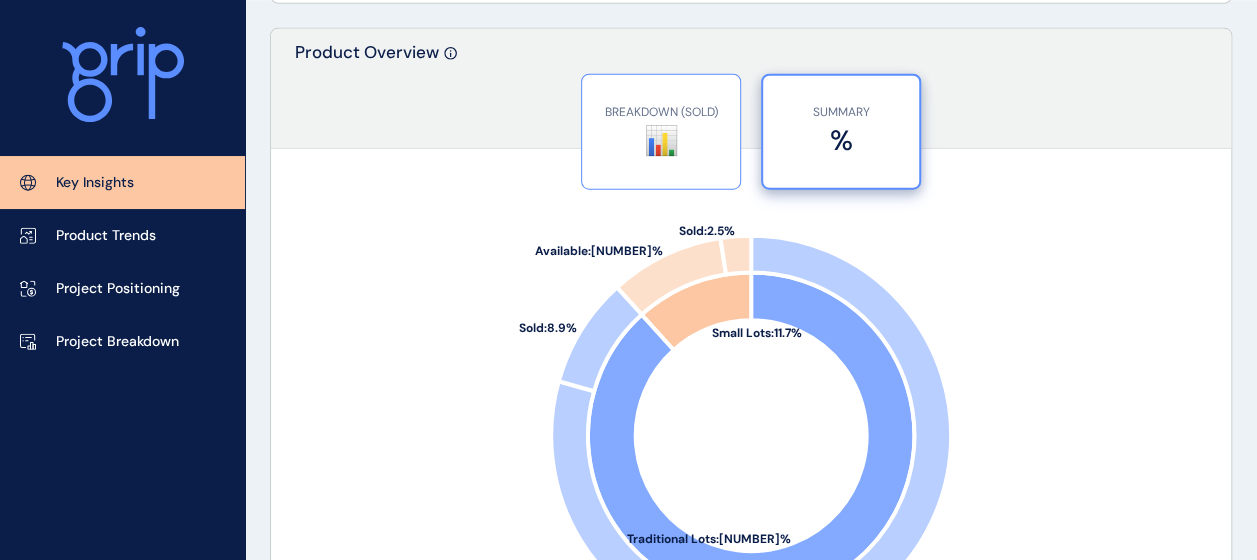 click on "BREAKDOWN (SOLD) 📊" at bounding box center [661, 132] 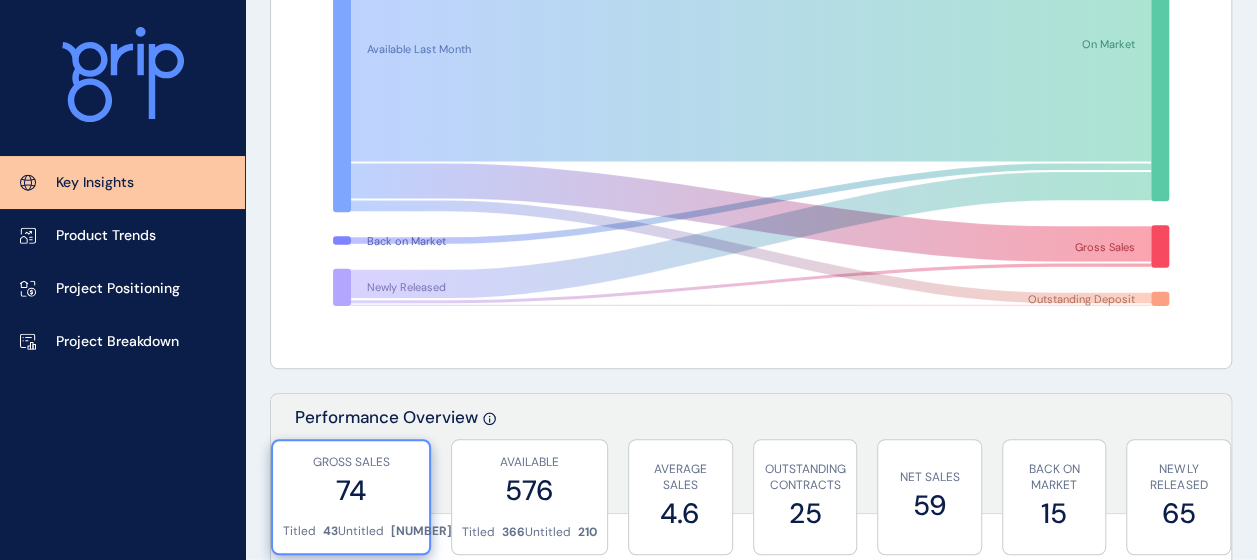 scroll, scrollTop: 0, scrollLeft: 0, axis: both 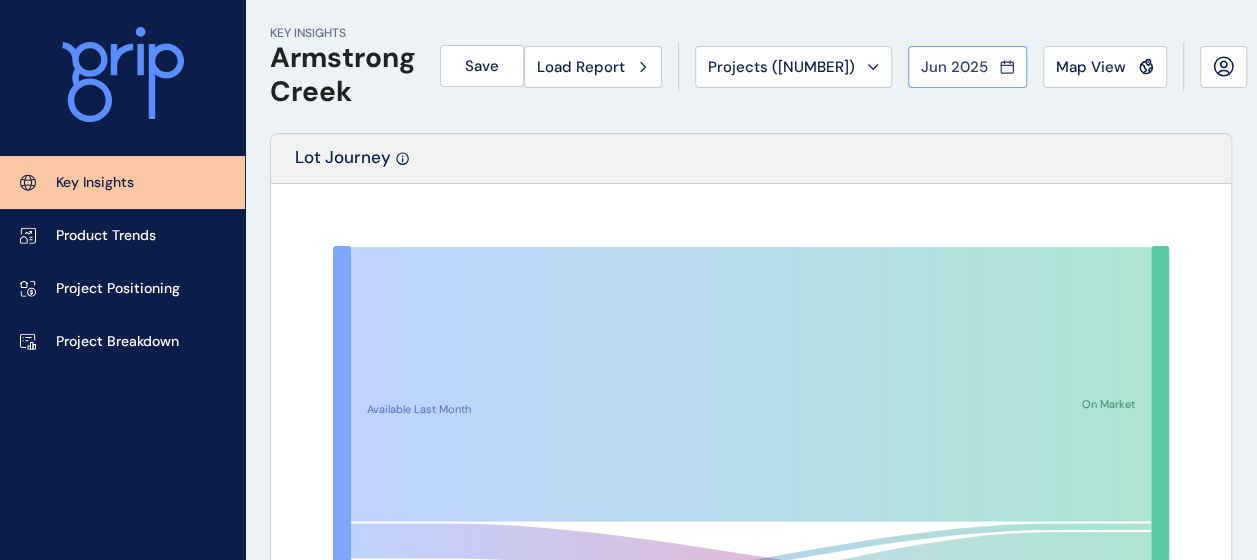 click on "Jun 2025" at bounding box center (967, 67) 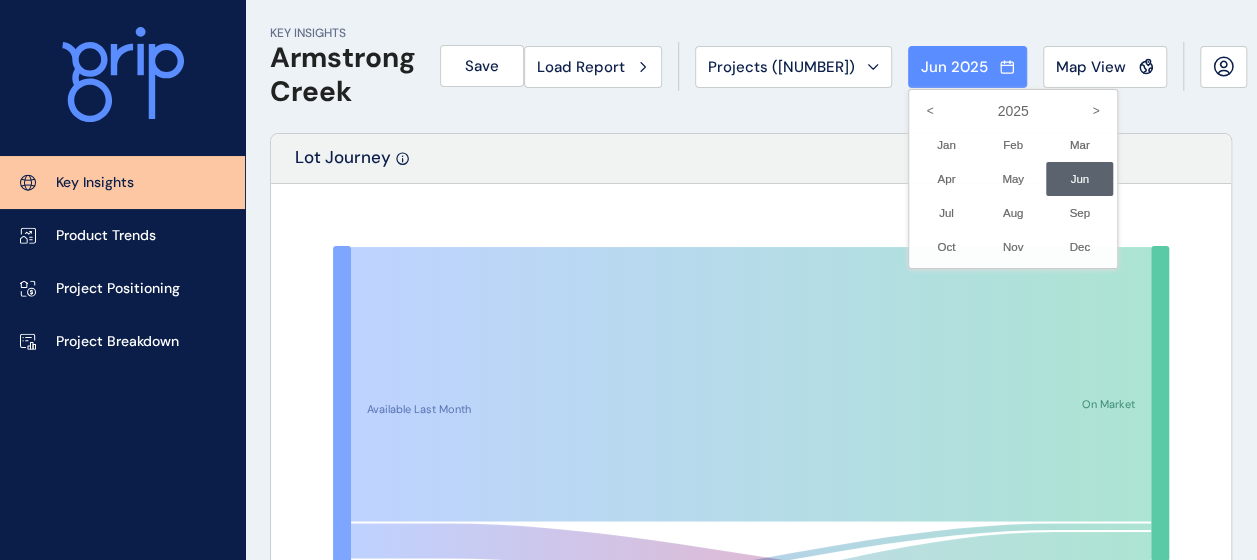 click at bounding box center [628, 280] 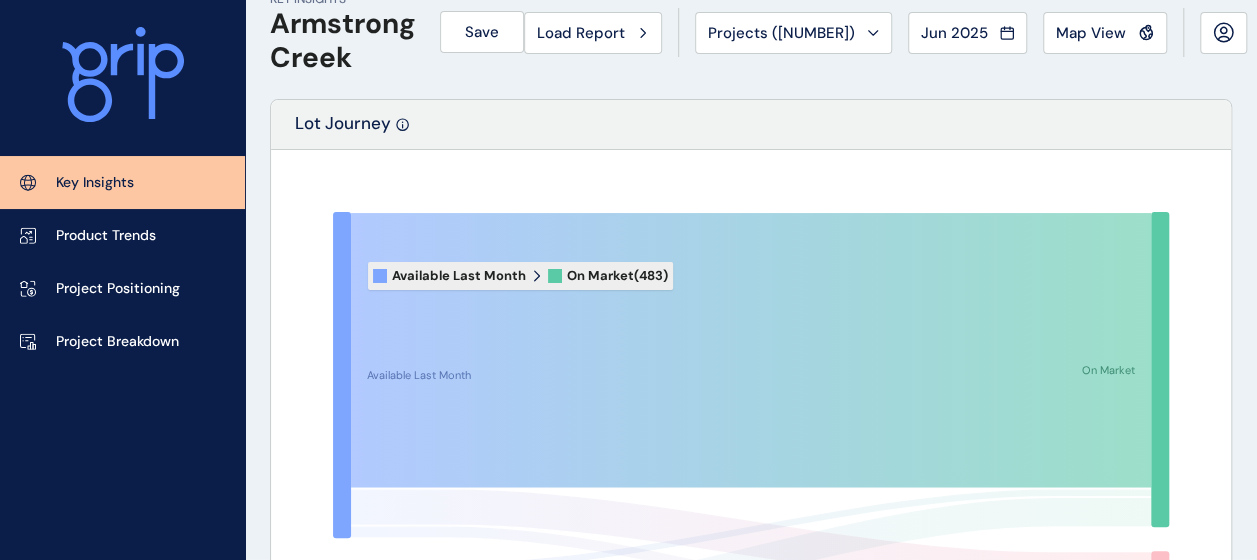 scroll, scrollTop: 36, scrollLeft: 0, axis: vertical 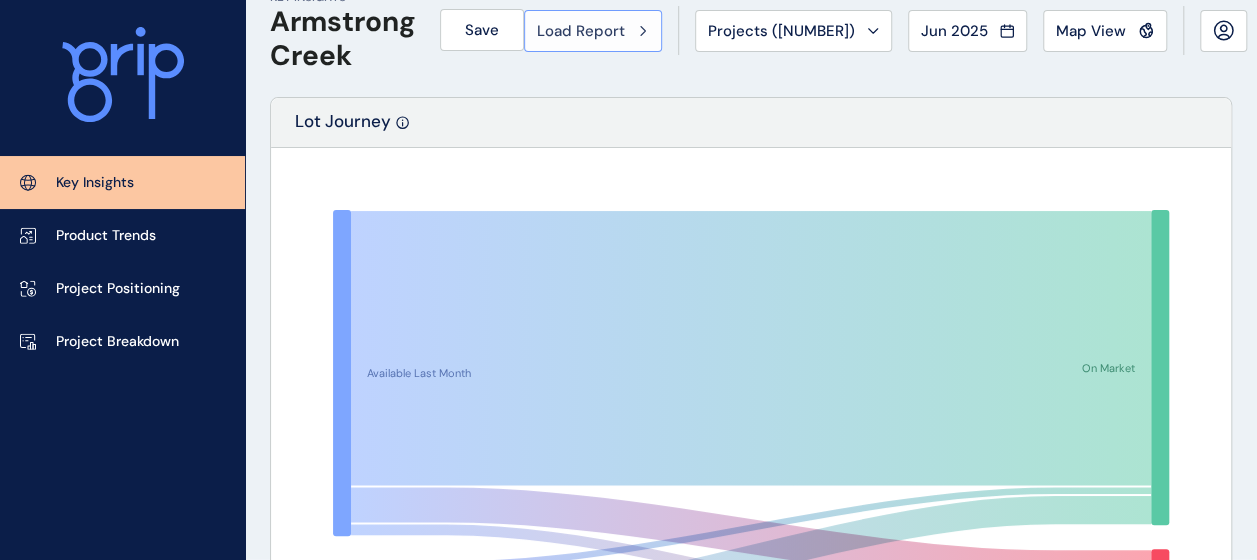 click on "Load Report" at bounding box center [593, 31] 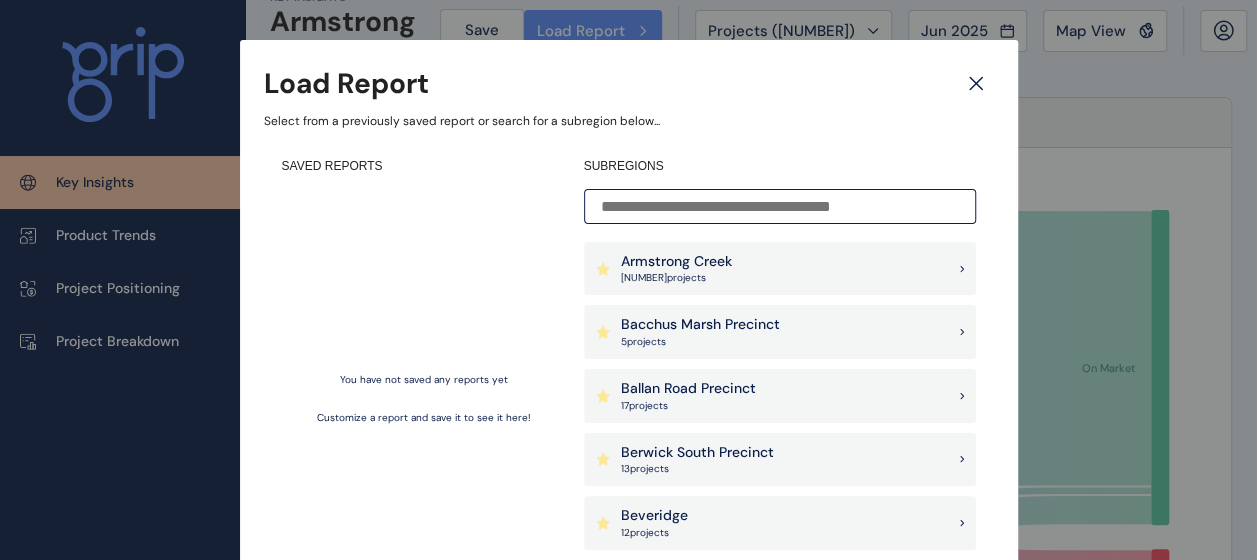 click on "Armstrong Creek 27  project s" at bounding box center (780, 269) 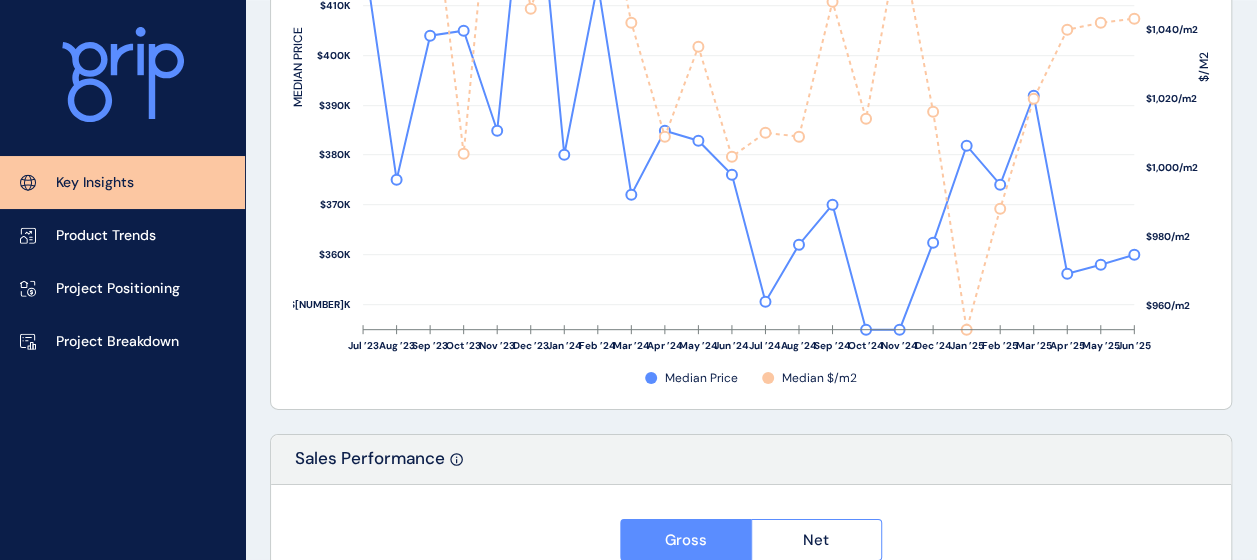 scroll, scrollTop: 2992, scrollLeft: 0, axis: vertical 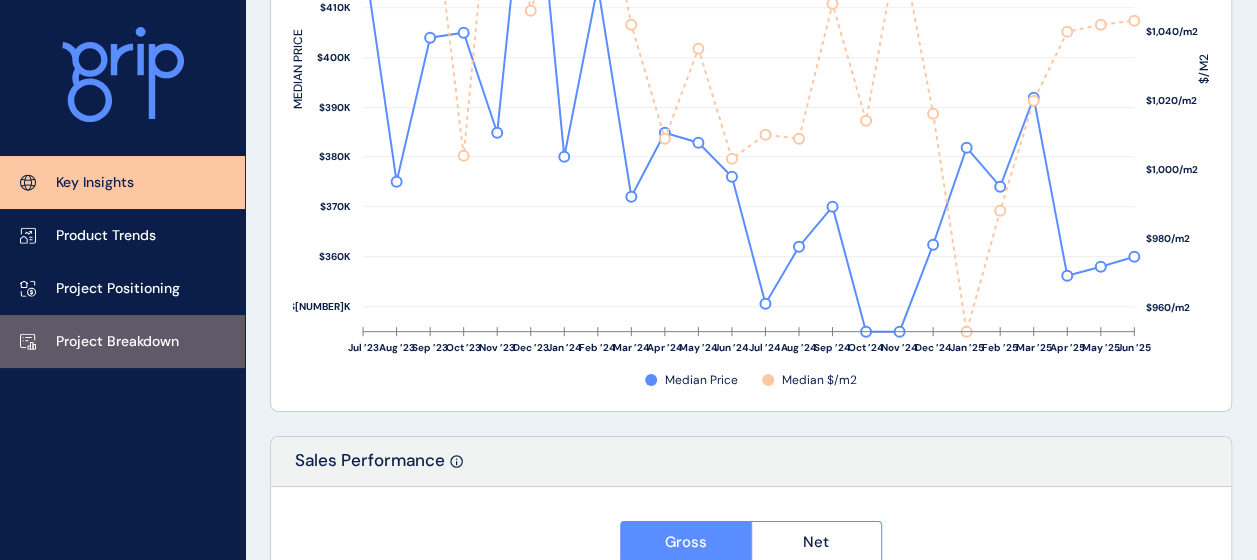 click on "Project Breakdown" at bounding box center (122, 341) 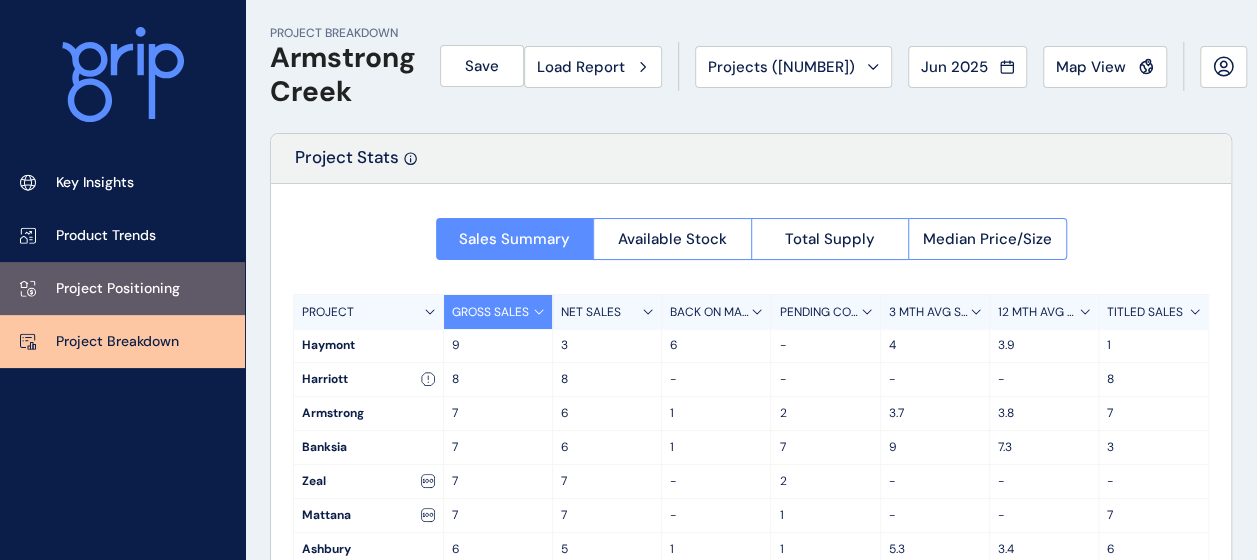 click on "Project Positioning" at bounding box center (122, 288) 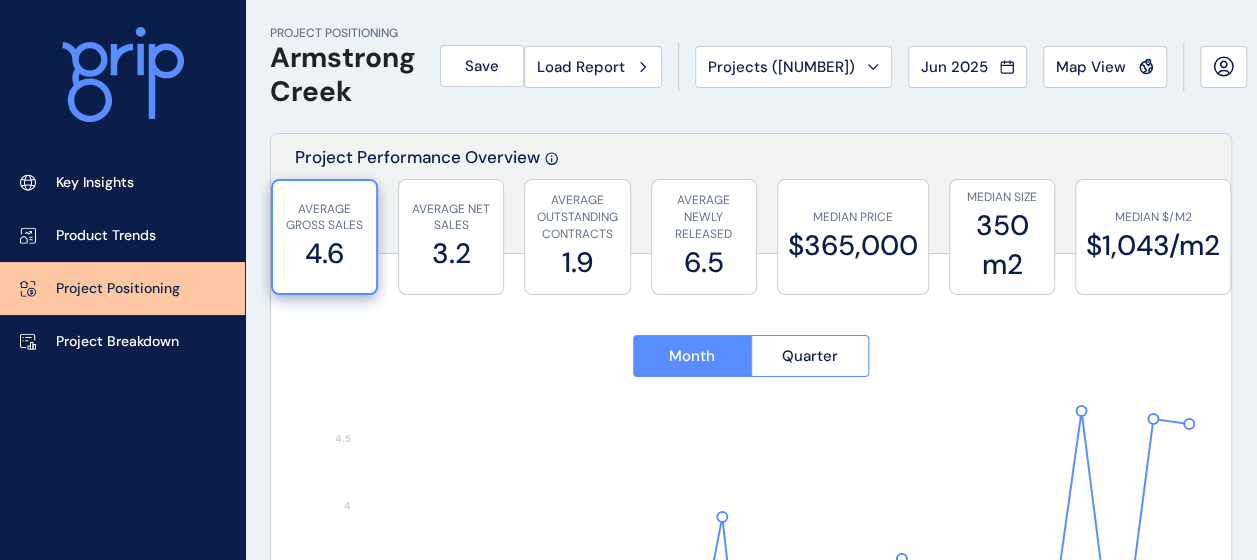 type on "*******" 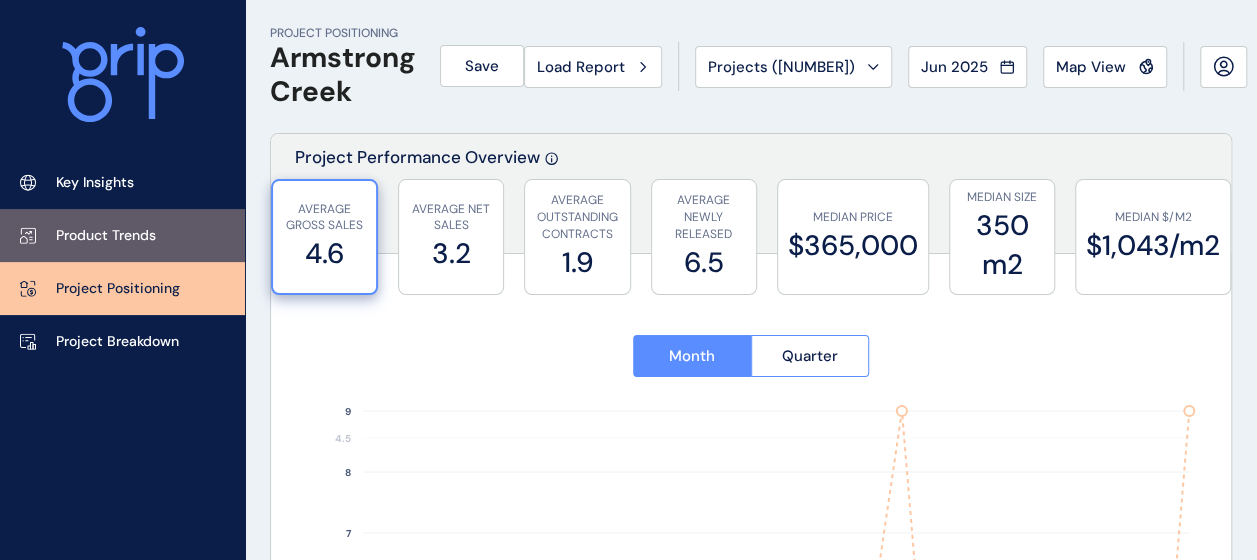 click on "Product Trends" at bounding box center [122, 235] 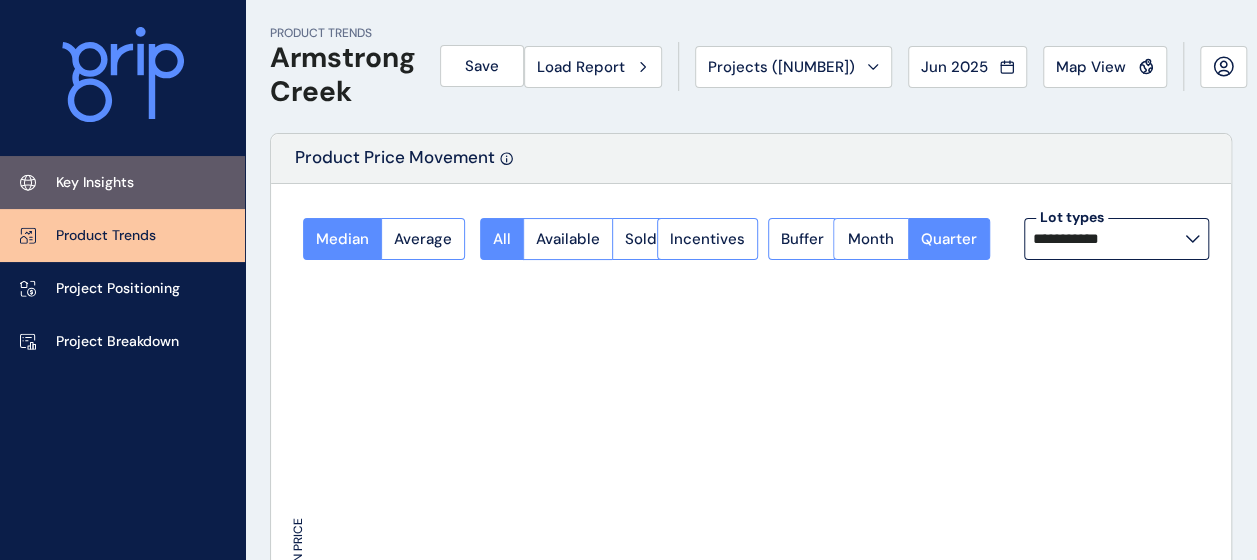 type on "**********" 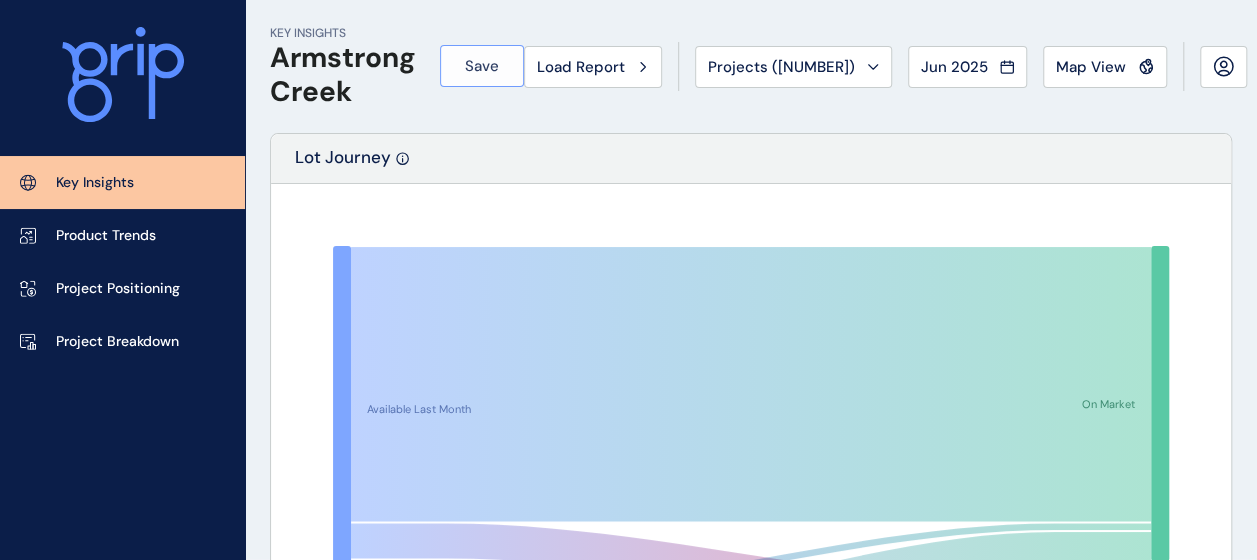 click on "Save" at bounding box center (482, 66) 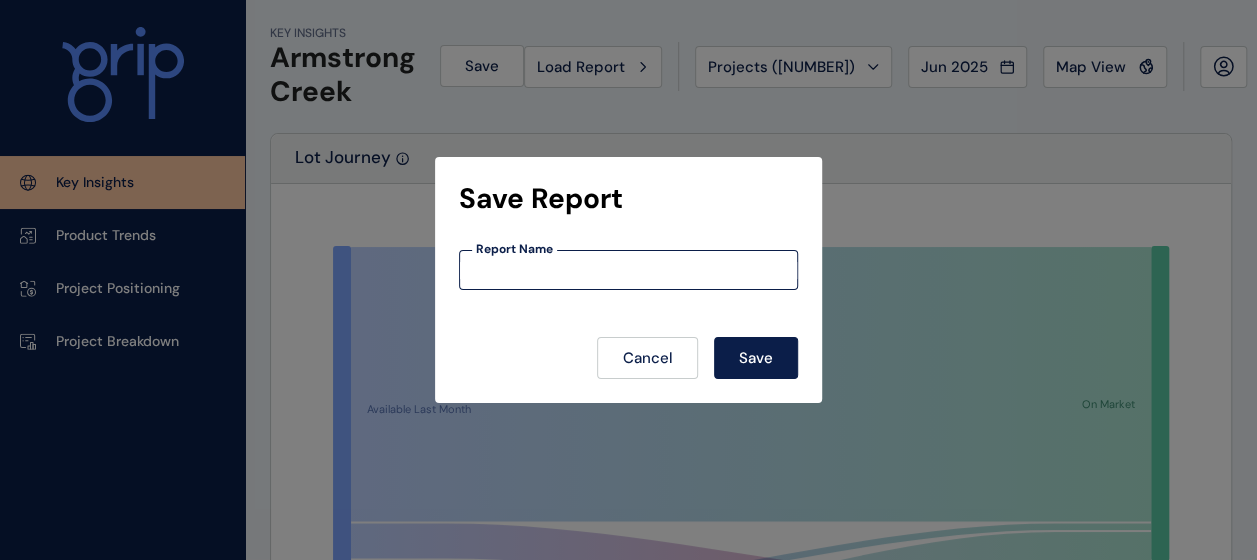 click at bounding box center [628, 270] 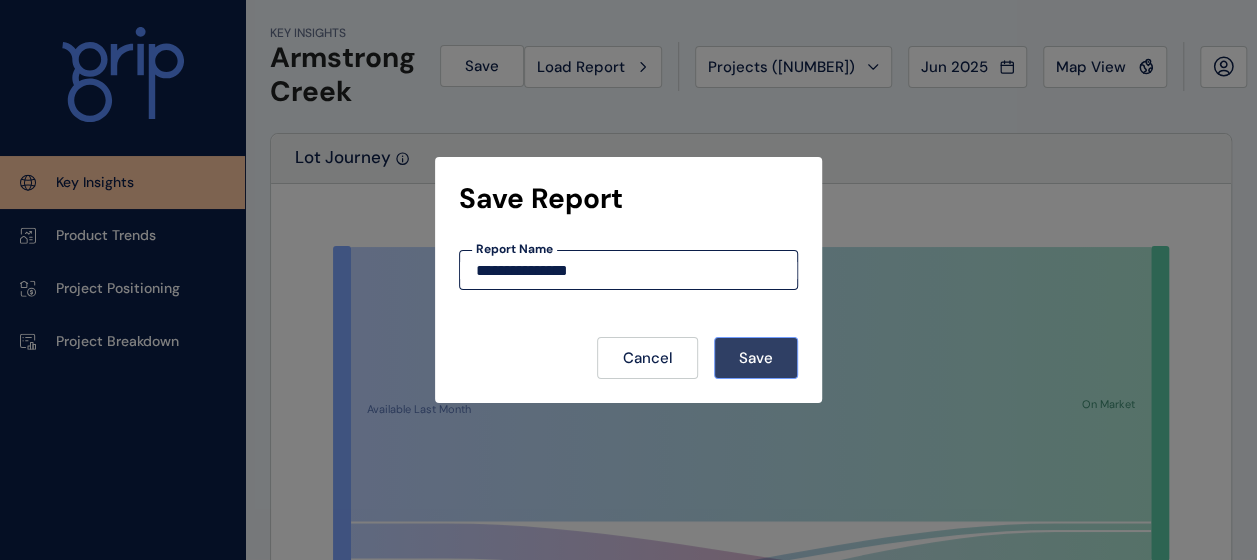 type on "**********" 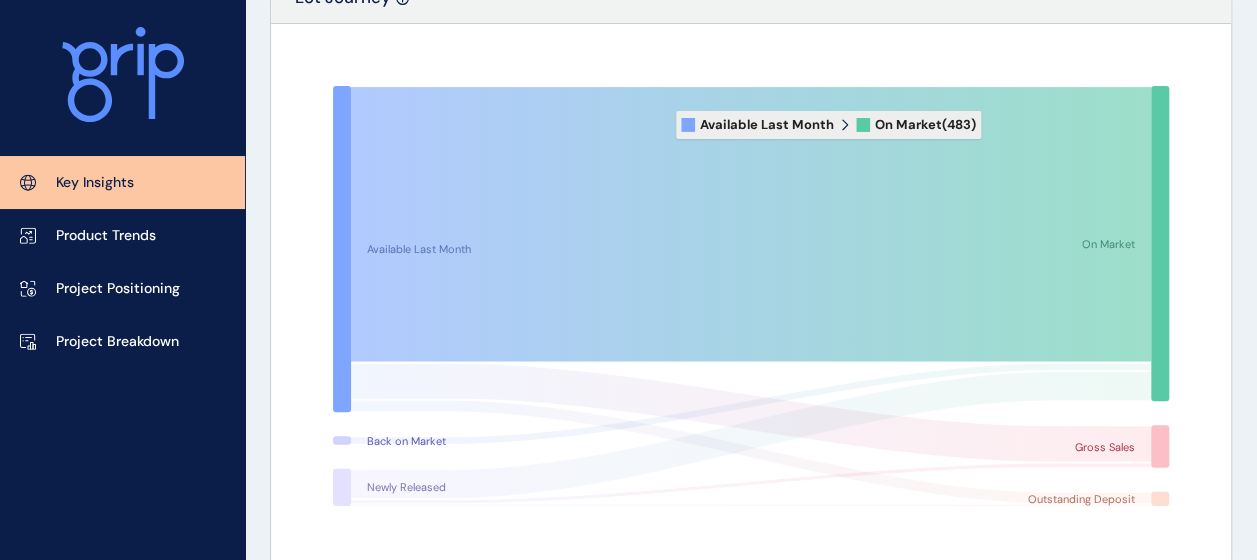 scroll, scrollTop: 0, scrollLeft: 0, axis: both 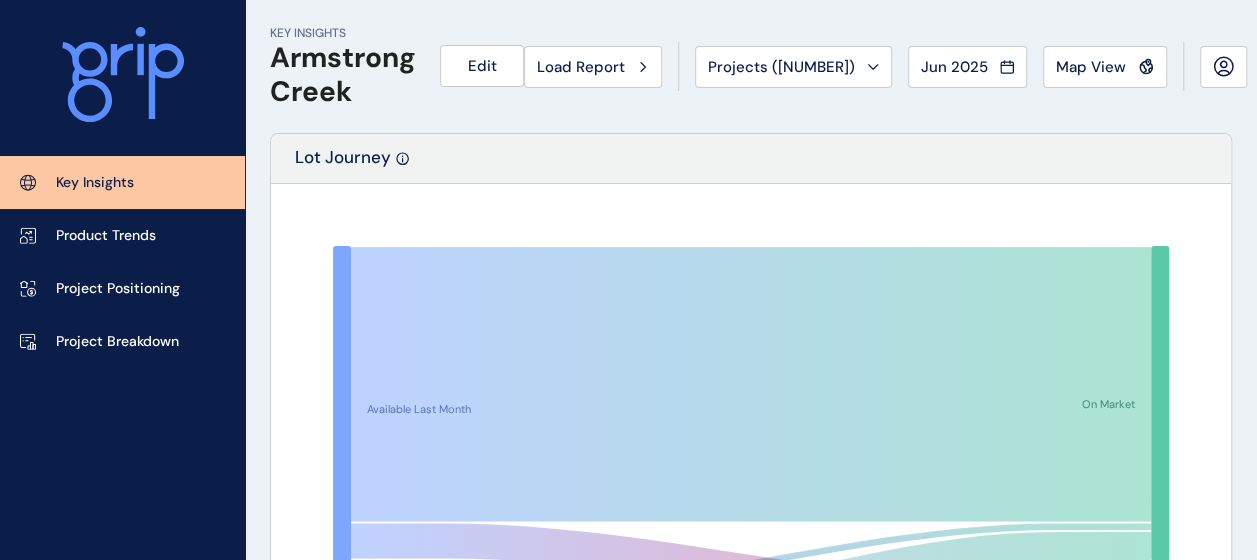 click on "Load Report Projects ( [NUMBER] ) [MONTH] [YEAR] [YEAR] < > [MONTH] No report is available for this period. New months are usually published [NUMBER] business days after the month start. [MONTH] No report is available for this period. New months are usually published [NUMBER] business days after the month start. [MONTH] No report is available for this period. New months are usually published [NUMBER] business days after the month start. [MONTH] No report is available for this period. New months are usually published [NUMBER] business days after the month start. [MONTH] No report is available for this period. New months are usually published [NUMBER] business days after the month start. [MONTH] No report is available for this period. New months are usually published [NUMBER] business days after the month start. [MONTH] No report is available for this period. New months are usually published [NUMBER] business days after the month start. [MONTH] No report is available for this period. New months are usually published [NUMBER] business days after the month start. [MONTH] [MONTH] [MONTH] [MONTH] Map View" at bounding box center [885, 66] 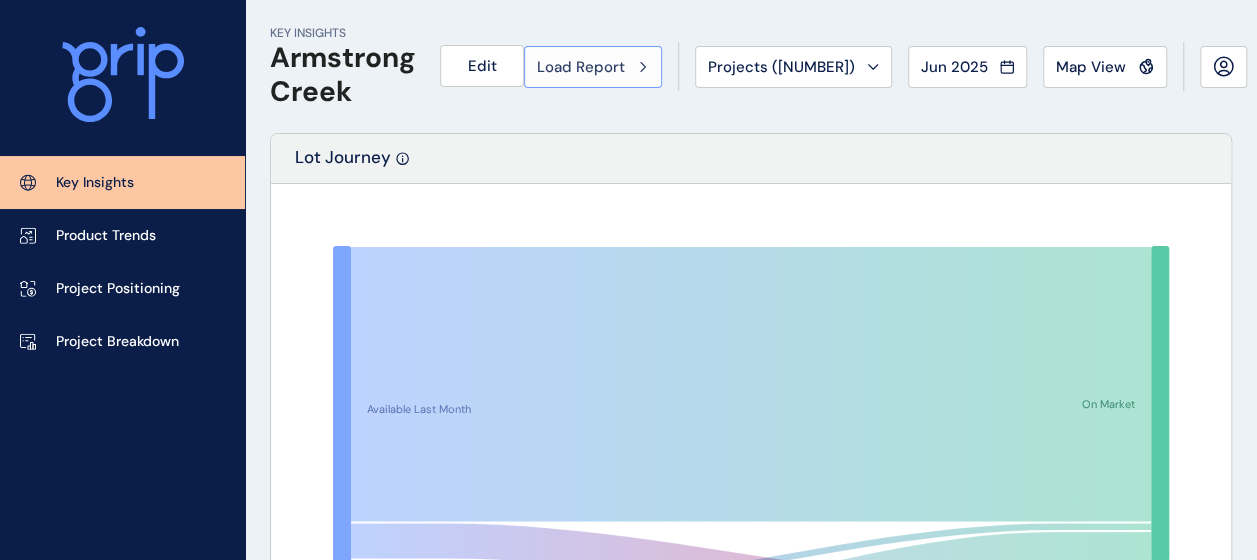 click on "Load Report" at bounding box center (593, 67) 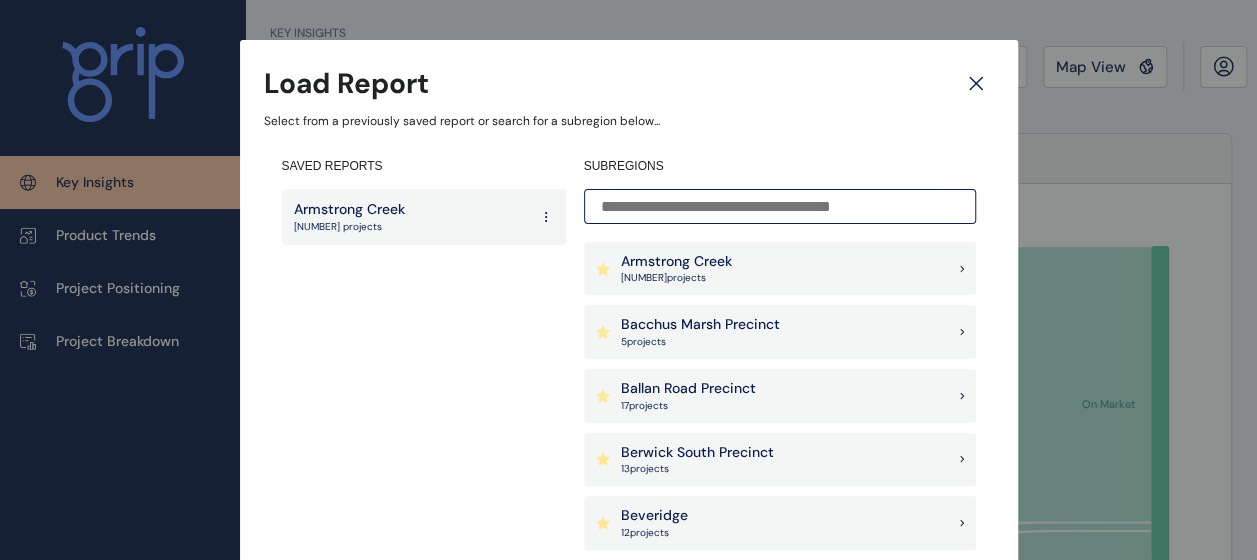 click on "[SUBREGION] [NUMBER] projects" at bounding box center [424, 217] 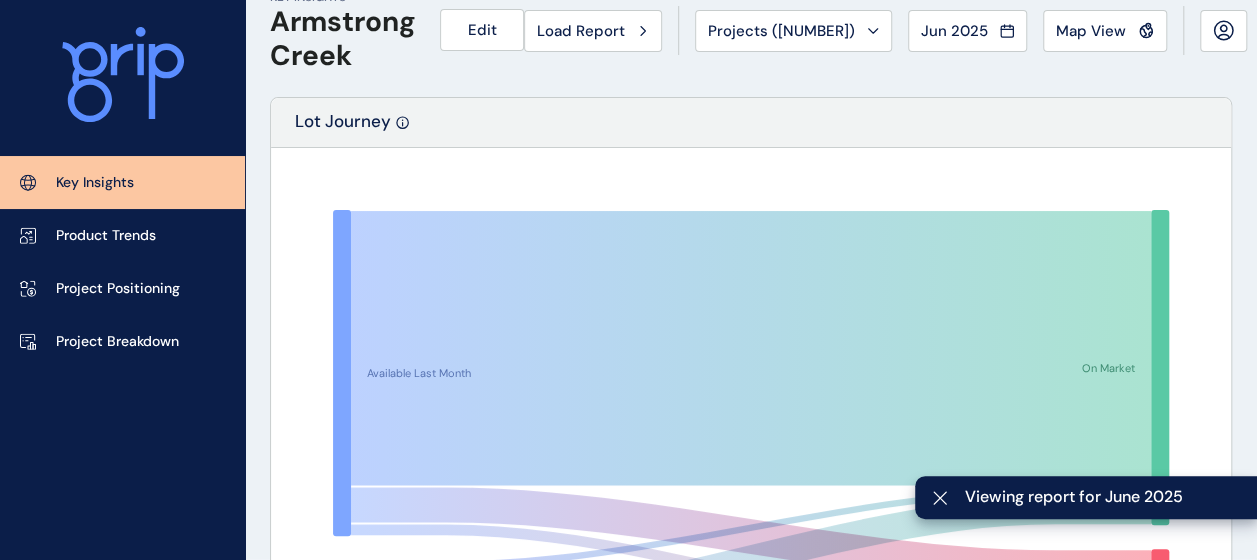 scroll, scrollTop: 0, scrollLeft: 0, axis: both 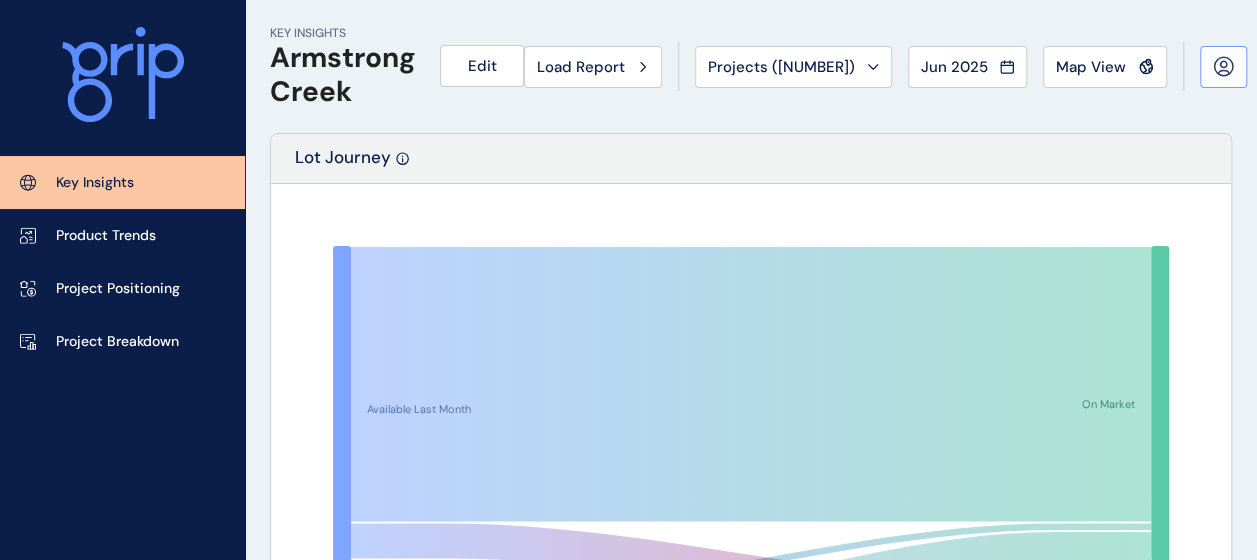 click 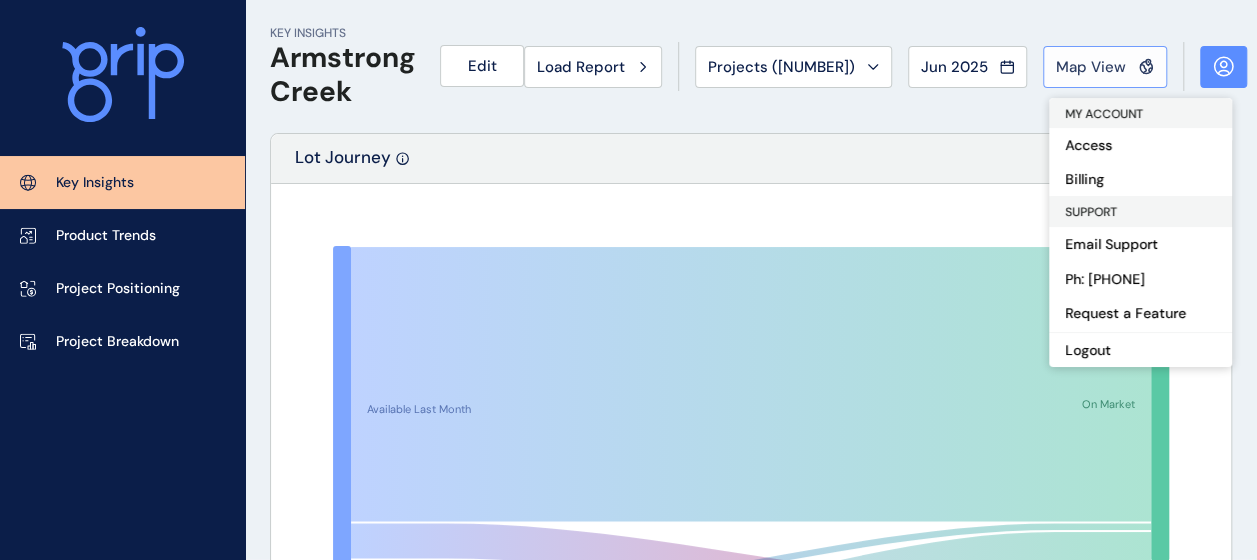 click on "Map View" at bounding box center [1105, 67] 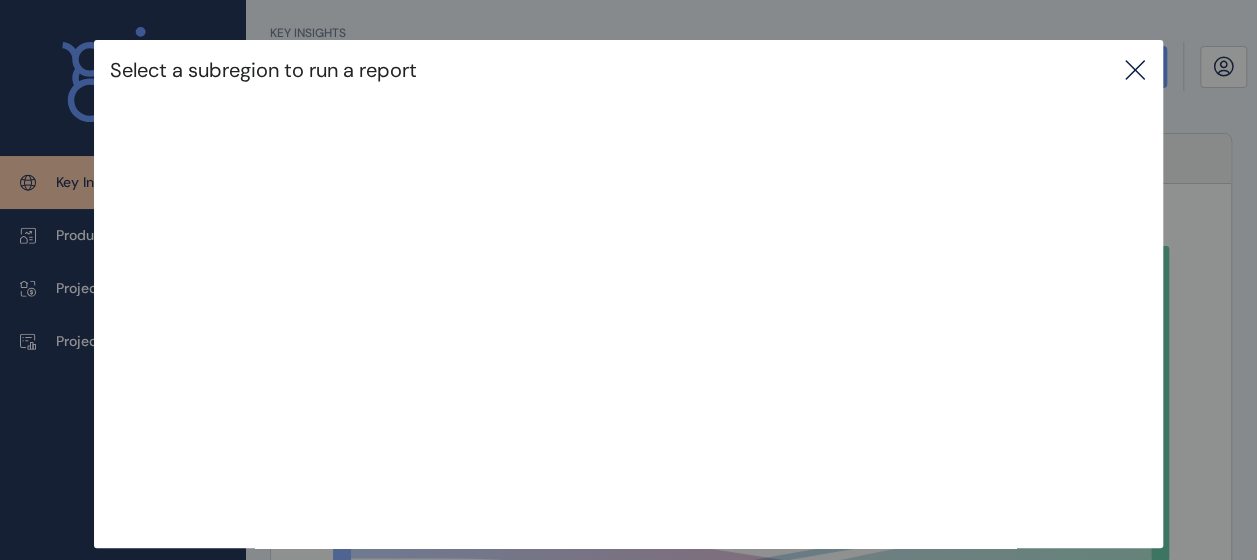 click 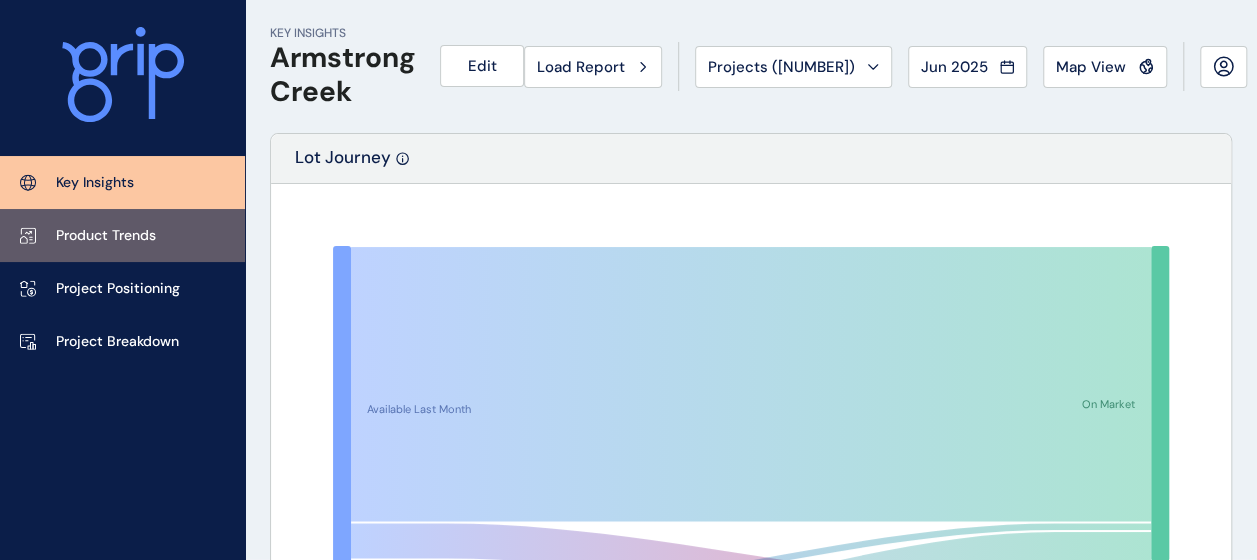 click on "Product Trends" at bounding box center [122, 235] 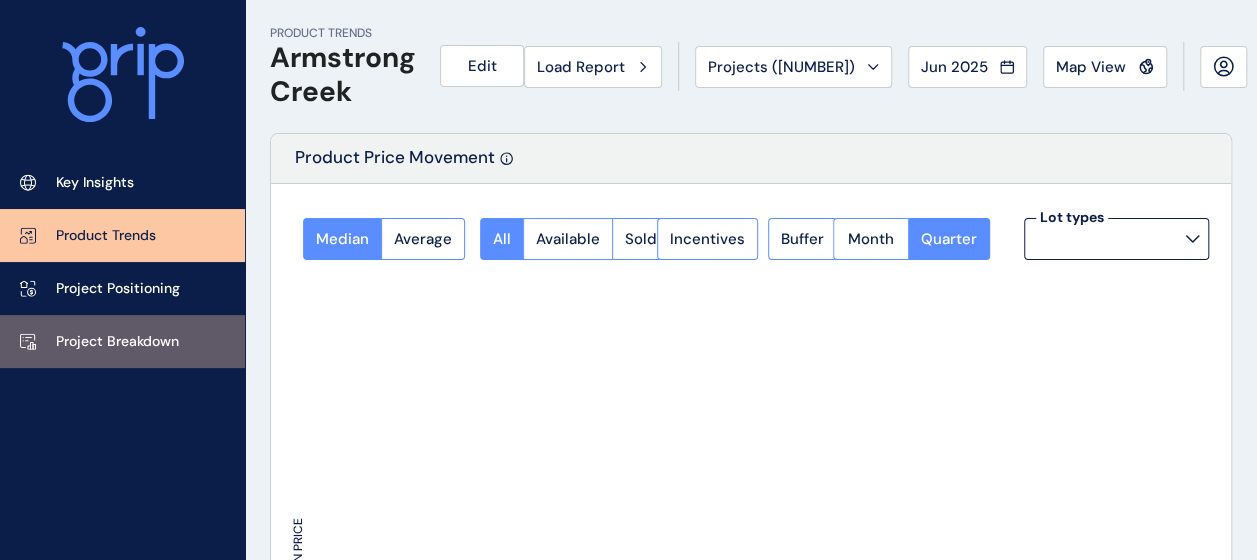 type on "**********" 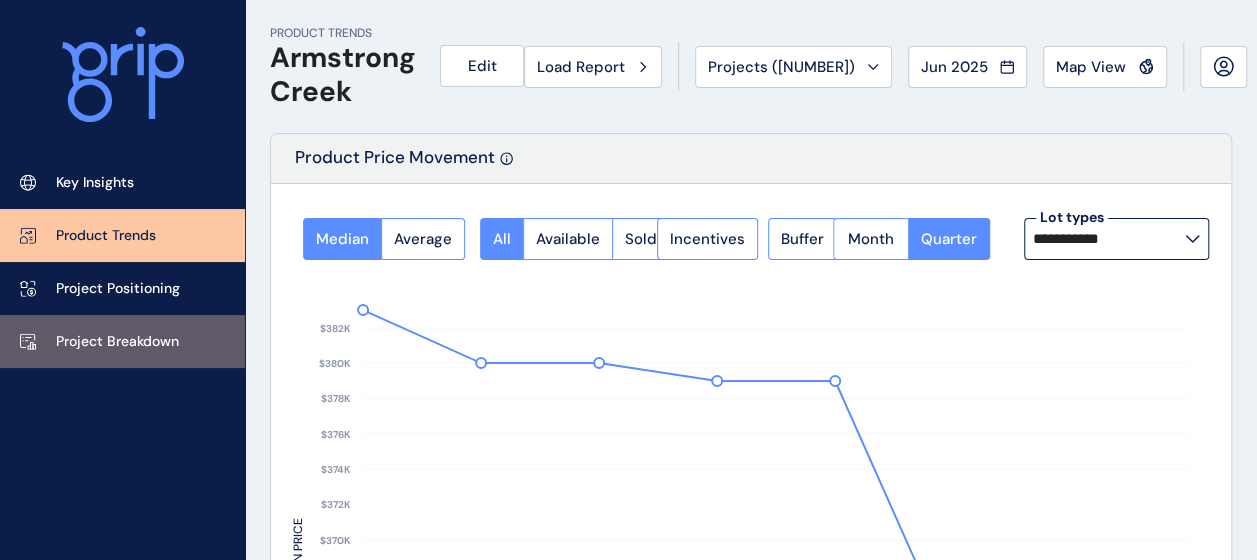 click on "Project Breakdown" at bounding box center [117, 342] 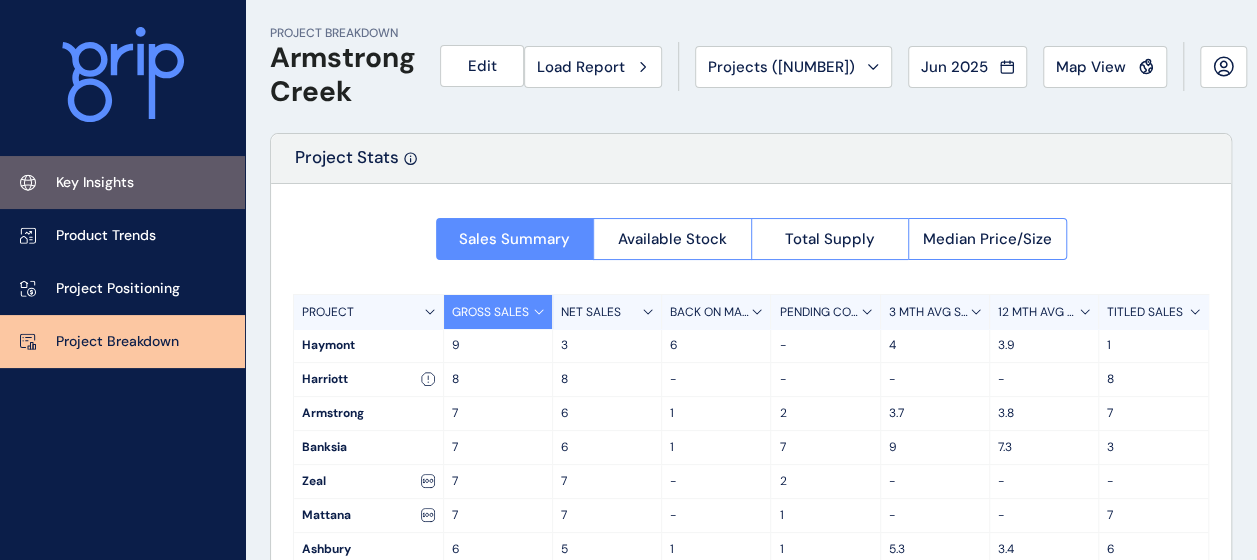 click on "Key Insights" at bounding box center [95, 183] 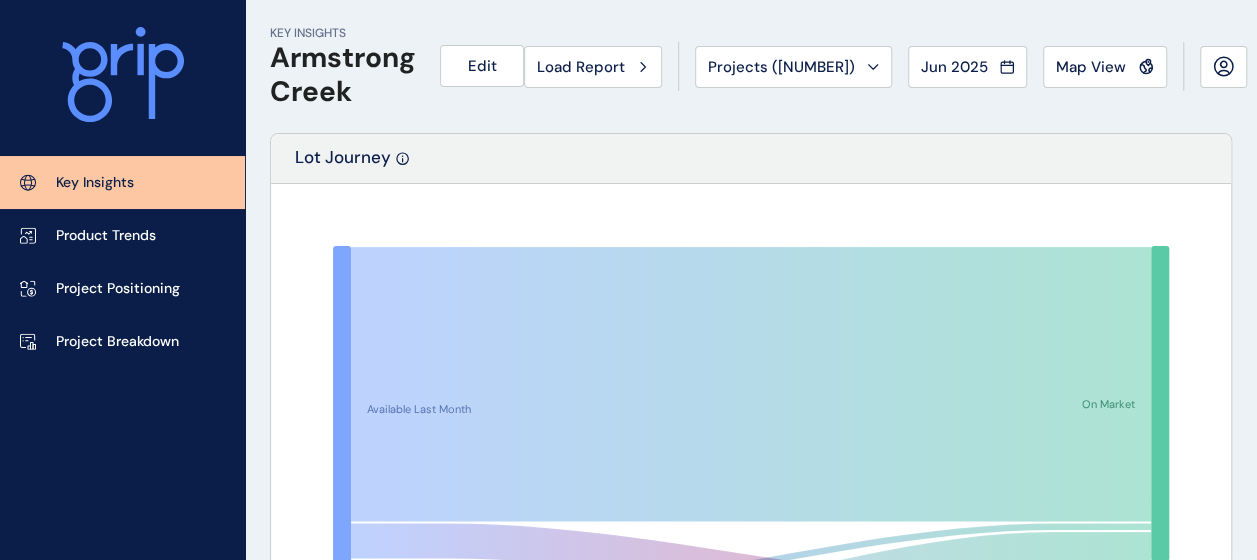 click 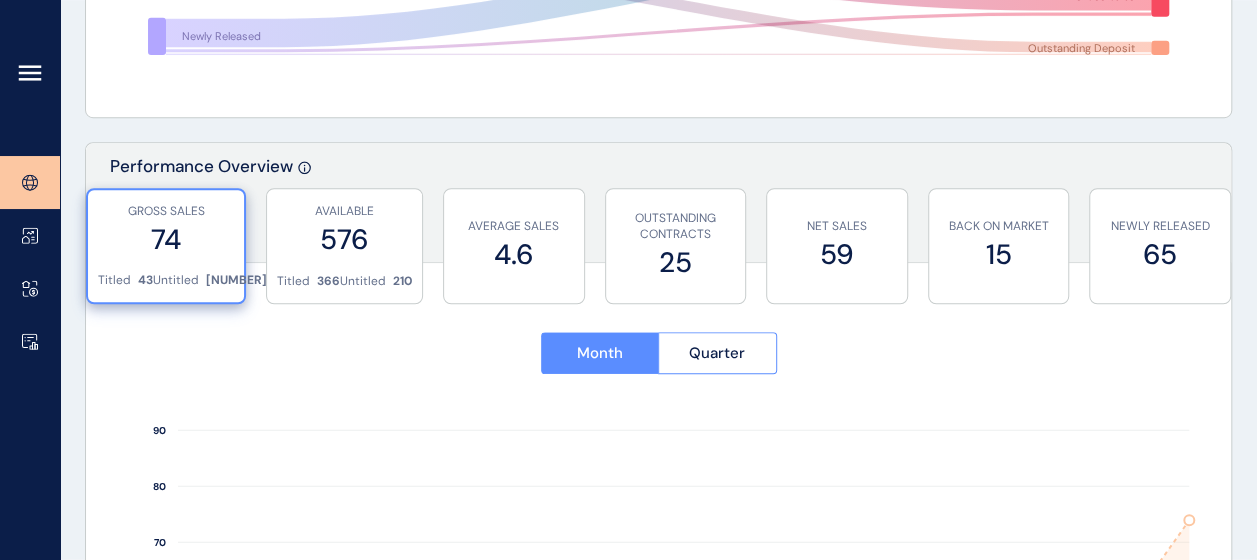 scroll, scrollTop: 612, scrollLeft: 0, axis: vertical 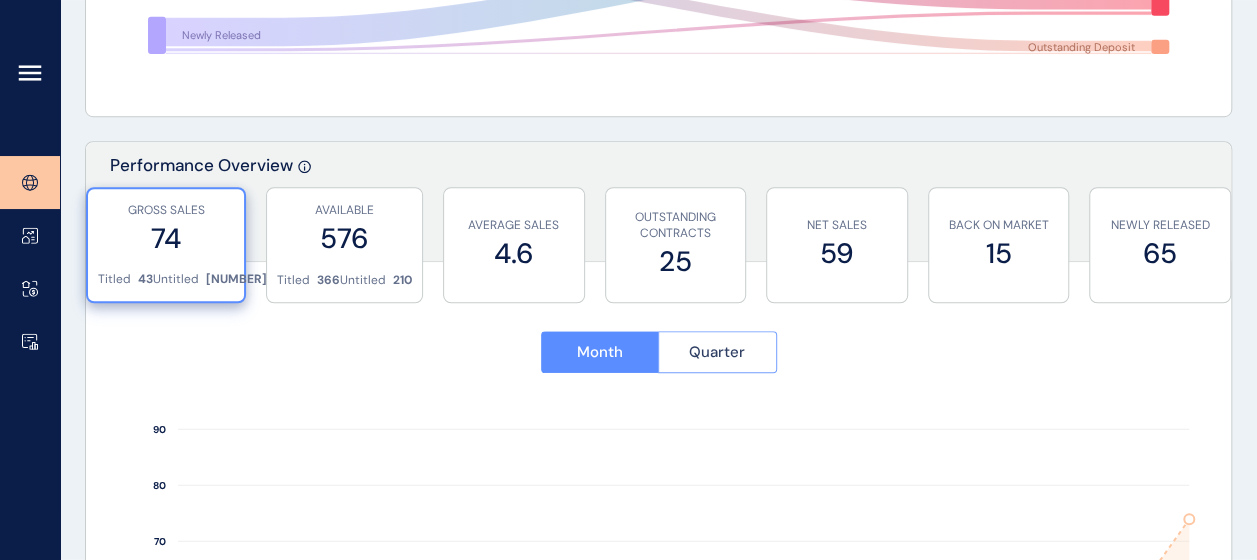 click on "Quarter" at bounding box center [717, 352] 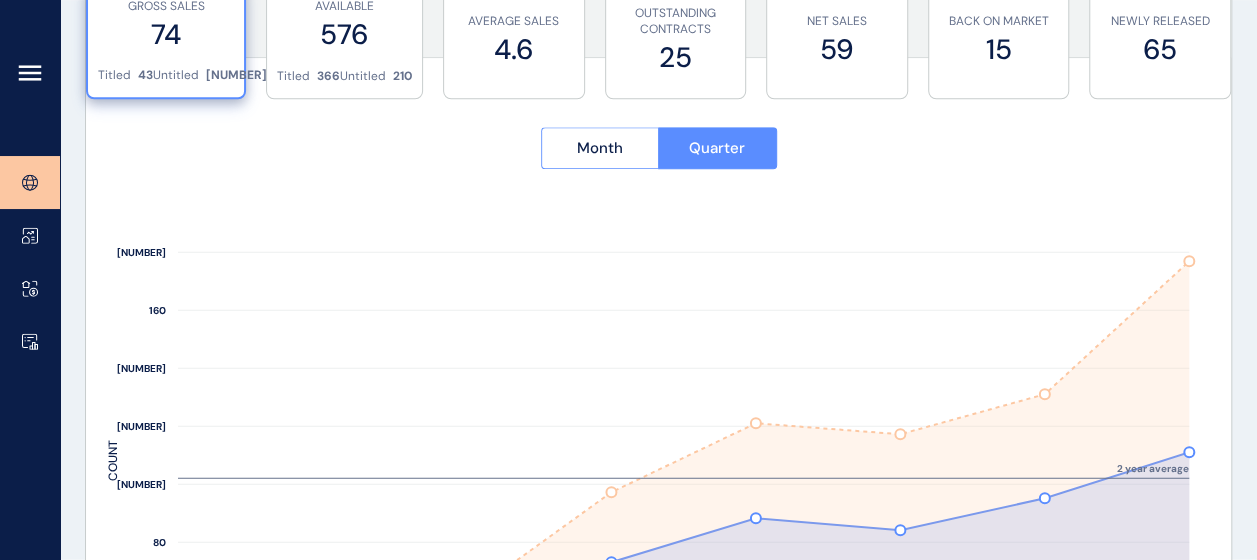 scroll, scrollTop: 822, scrollLeft: 0, axis: vertical 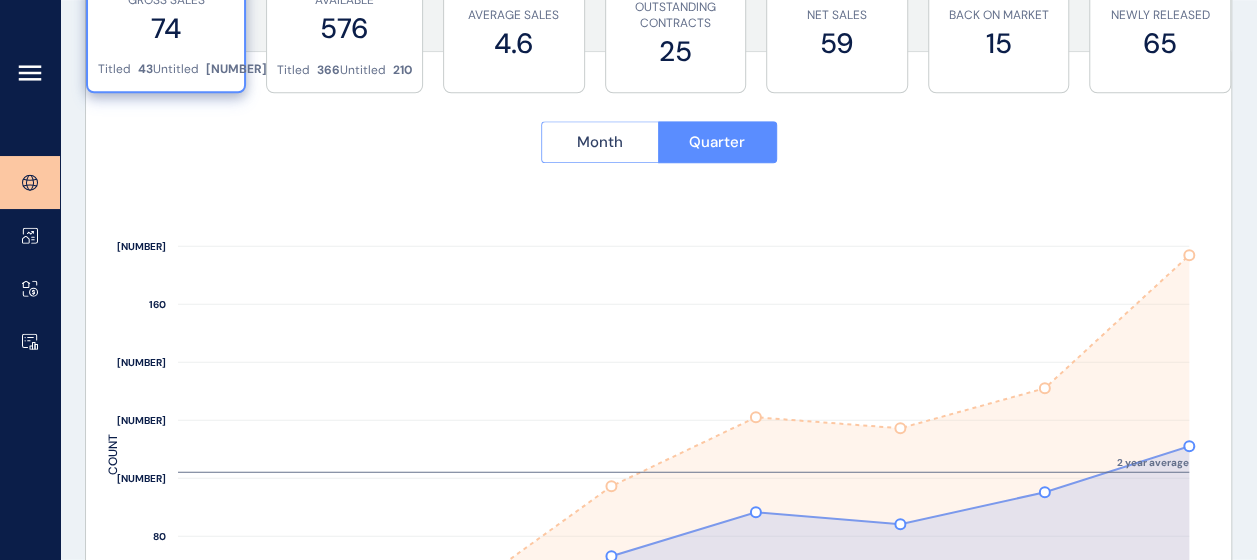 click on "Month" at bounding box center (600, 142) 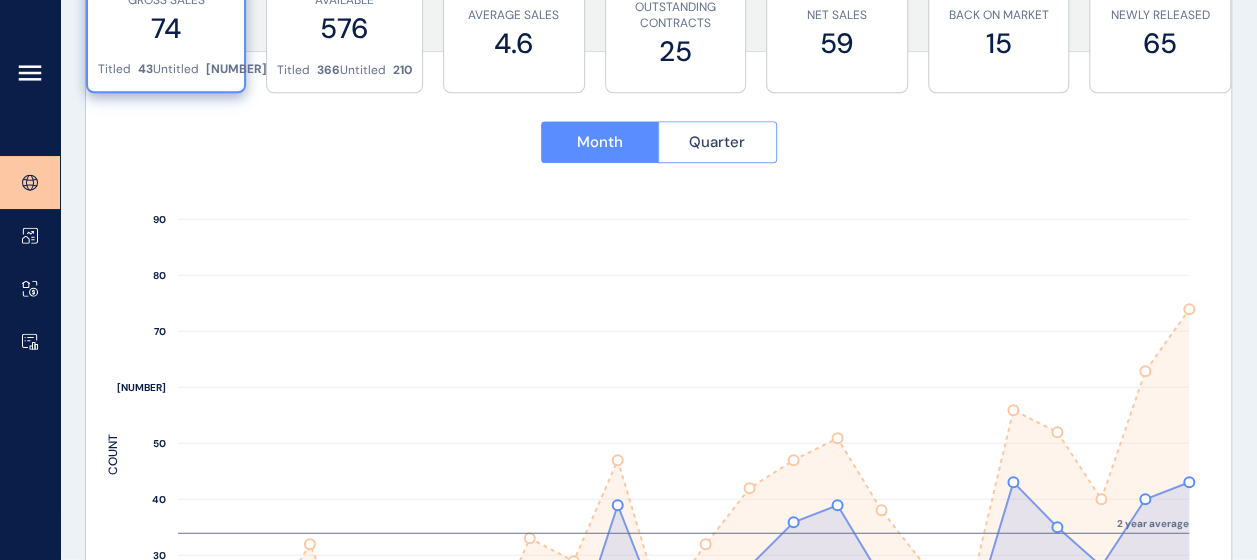 click on "Quarter" at bounding box center (717, 142) 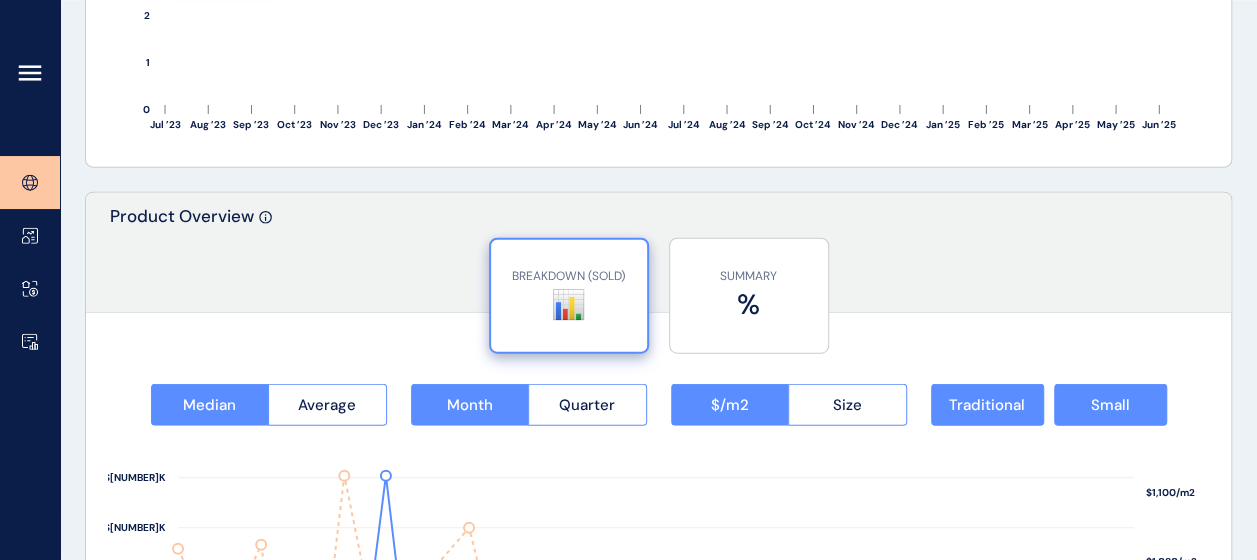 scroll, scrollTop: 2454, scrollLeft: 0, axis: vertical 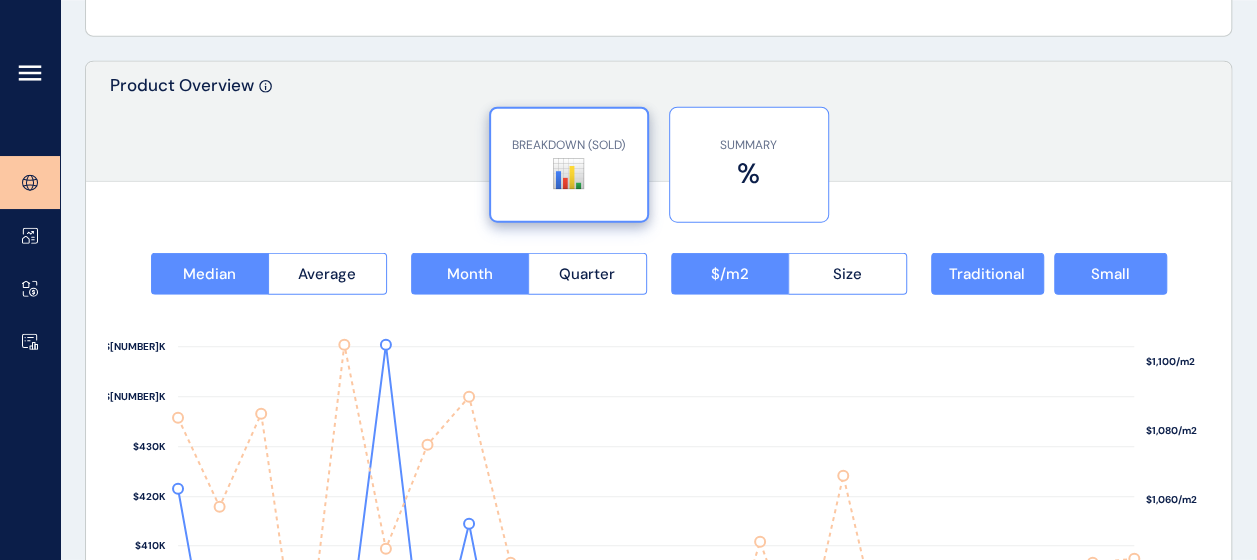 click on "%" at bounding box center (749, 173) 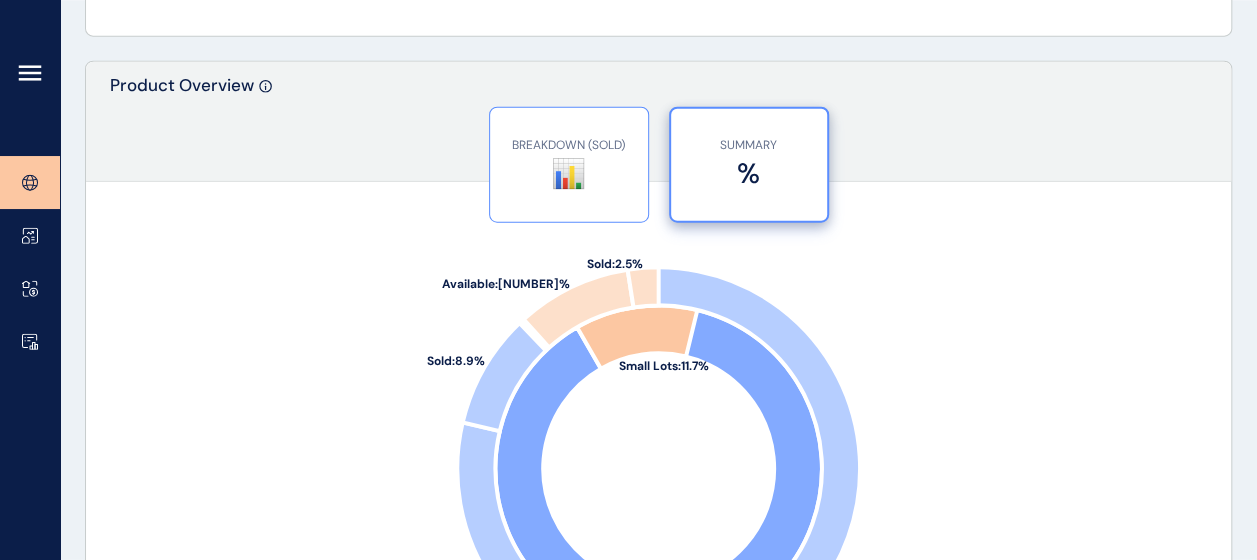 click on "📊" at bounding box center [569, 173] 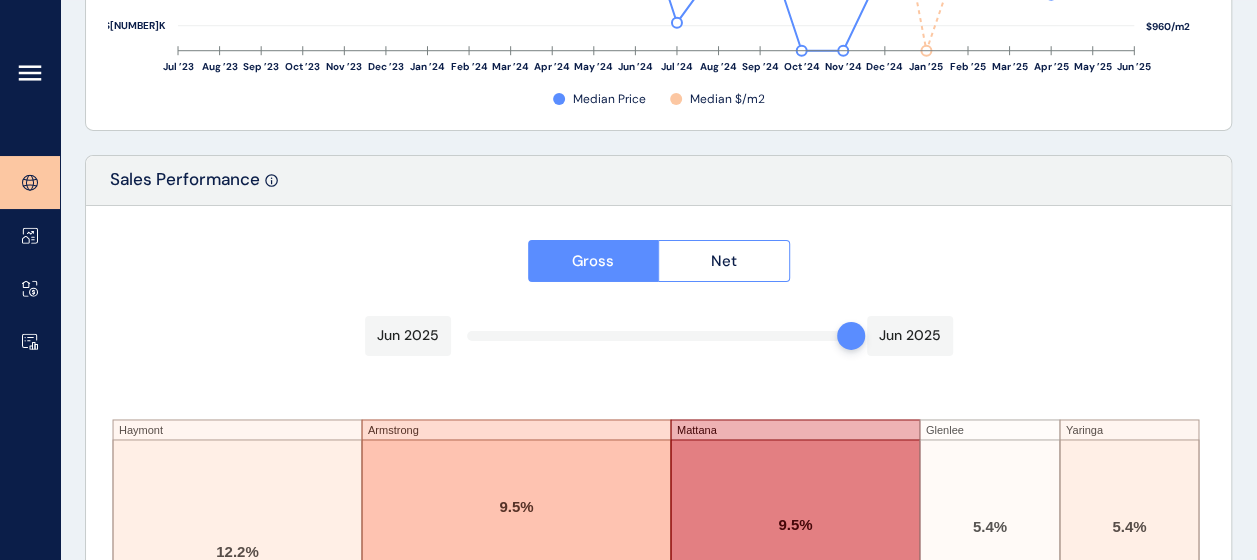 scroll, scrollTop: 3272, scrollLeft: 0, axis: vertical 